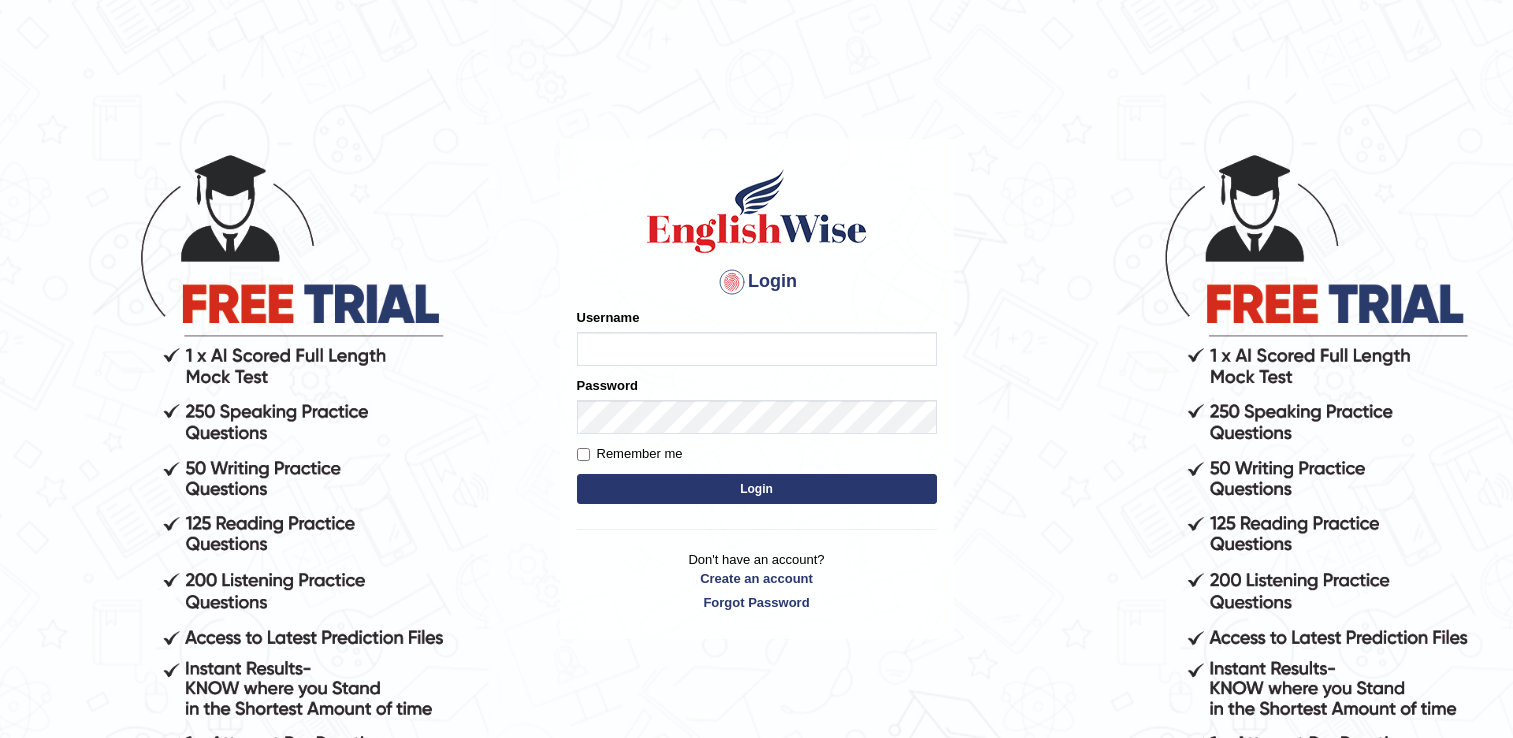 scroll, scrollTop: 0, scrollLeft: 0, axis: both 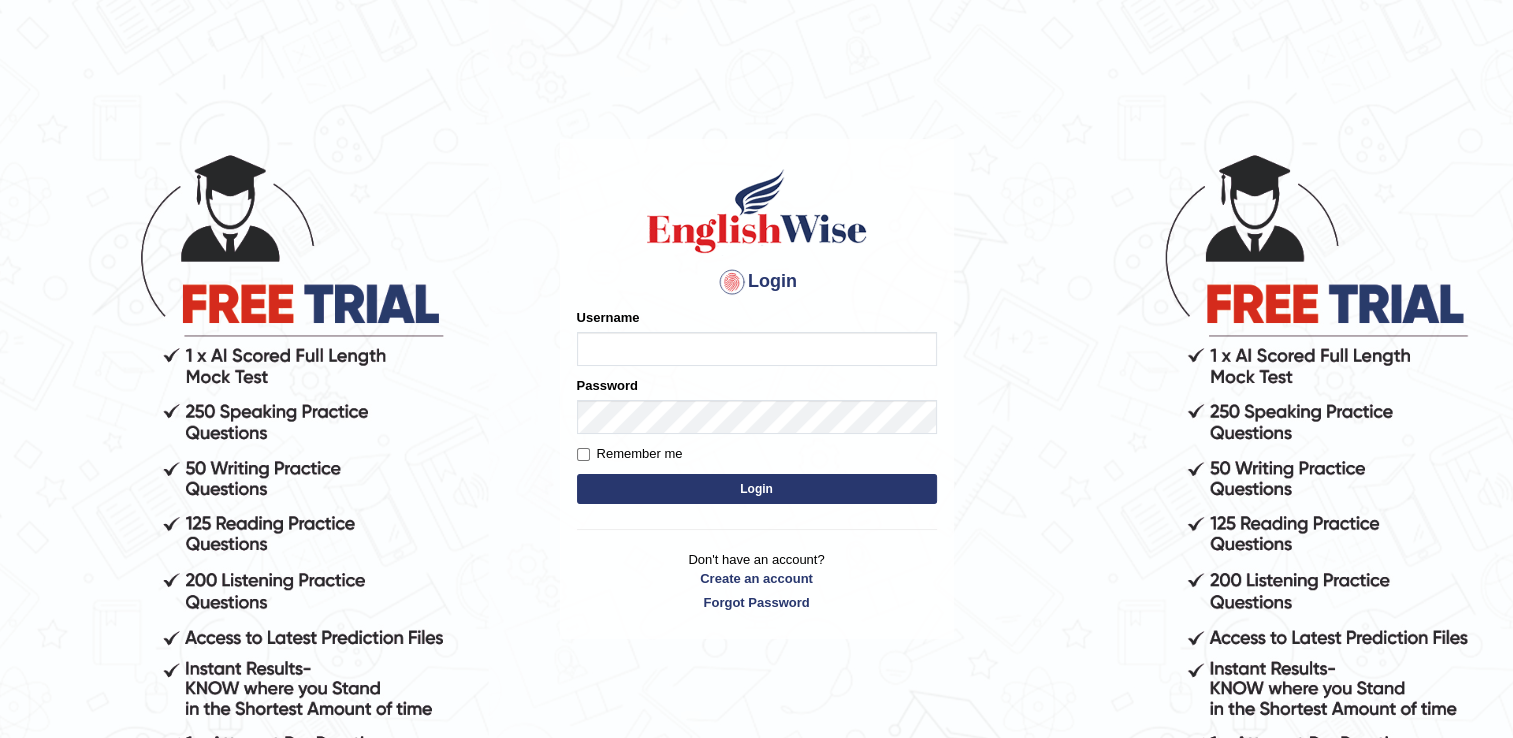 type on "successgrg" 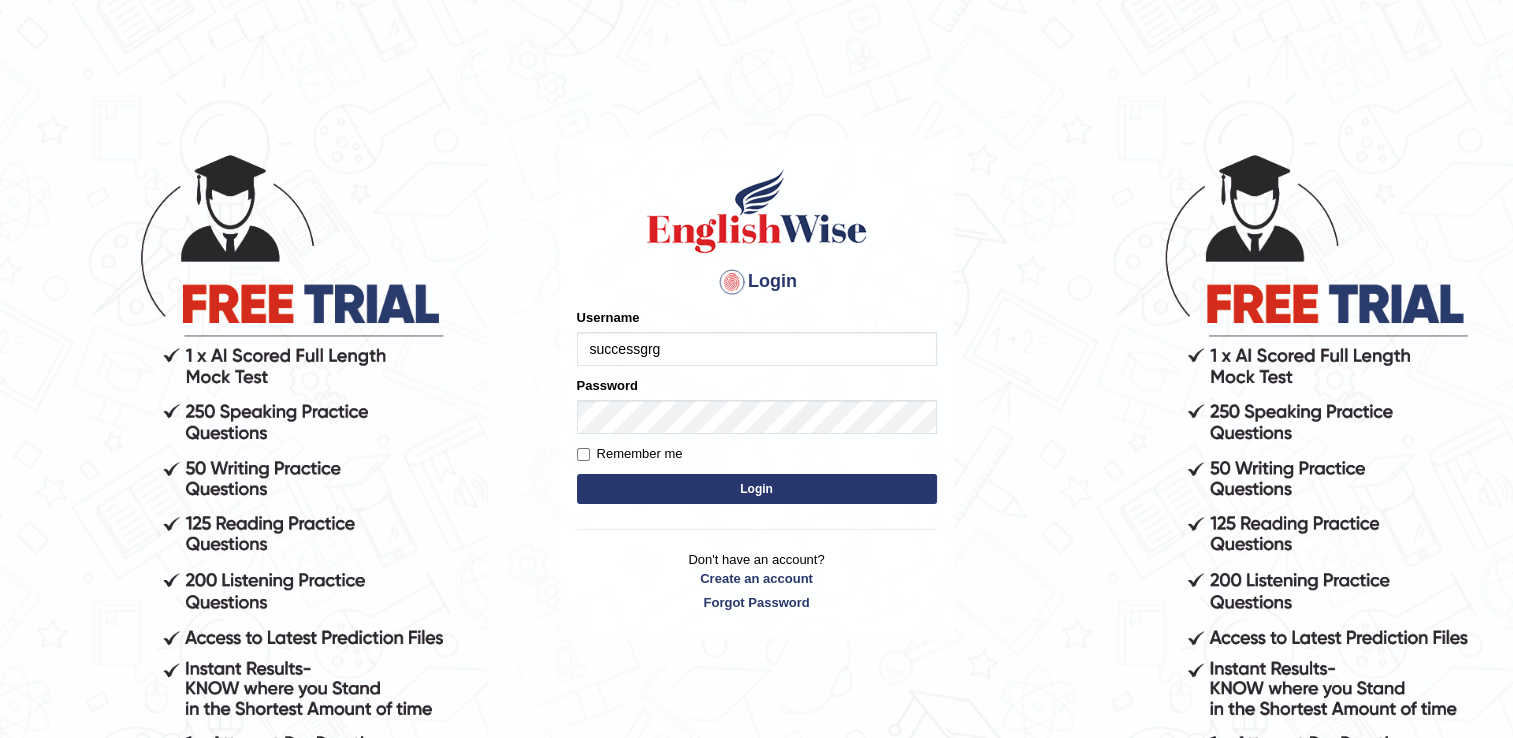 click on "Login" at bounding box center (757, 489) 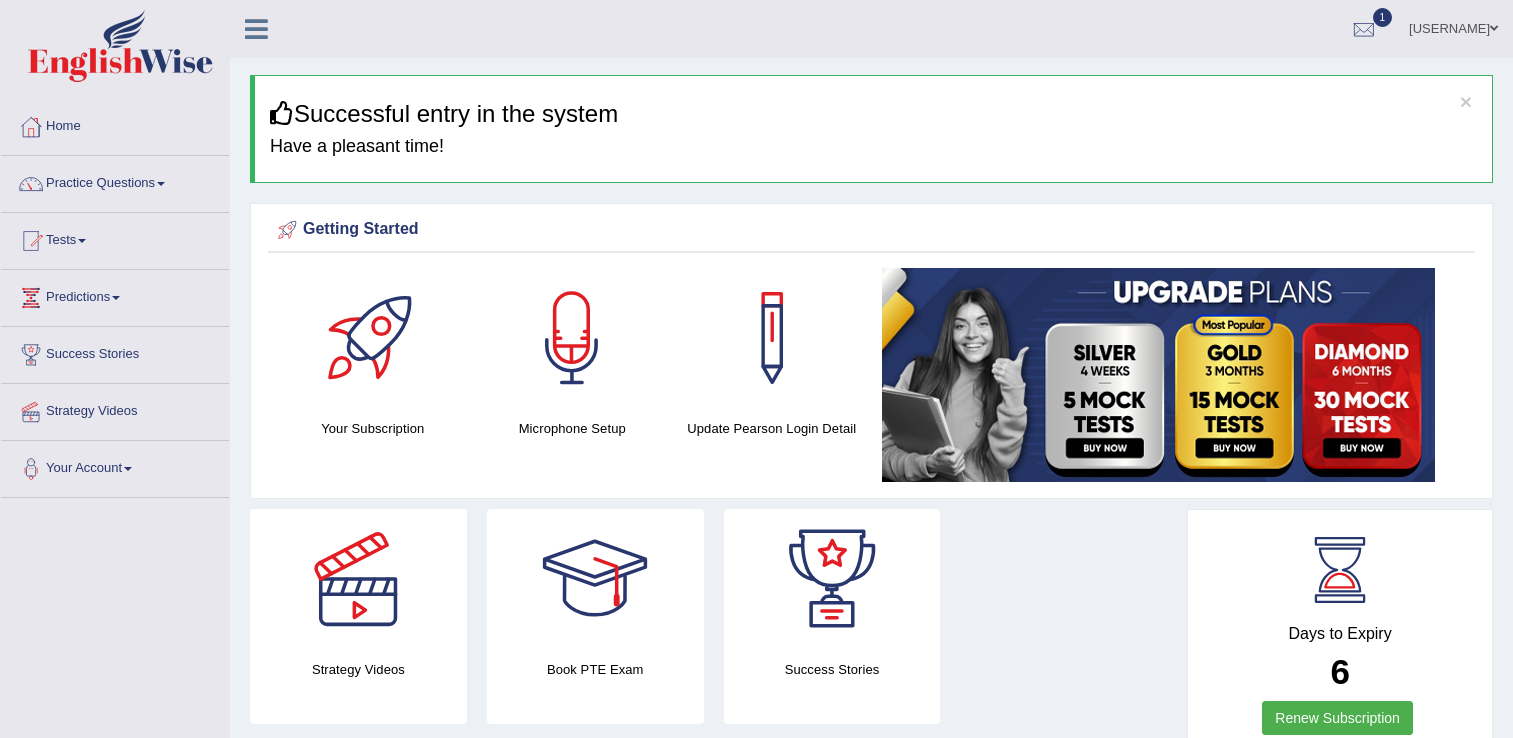 scroll, scrollTop: 40, scrollLeft: 0, axis: vertical 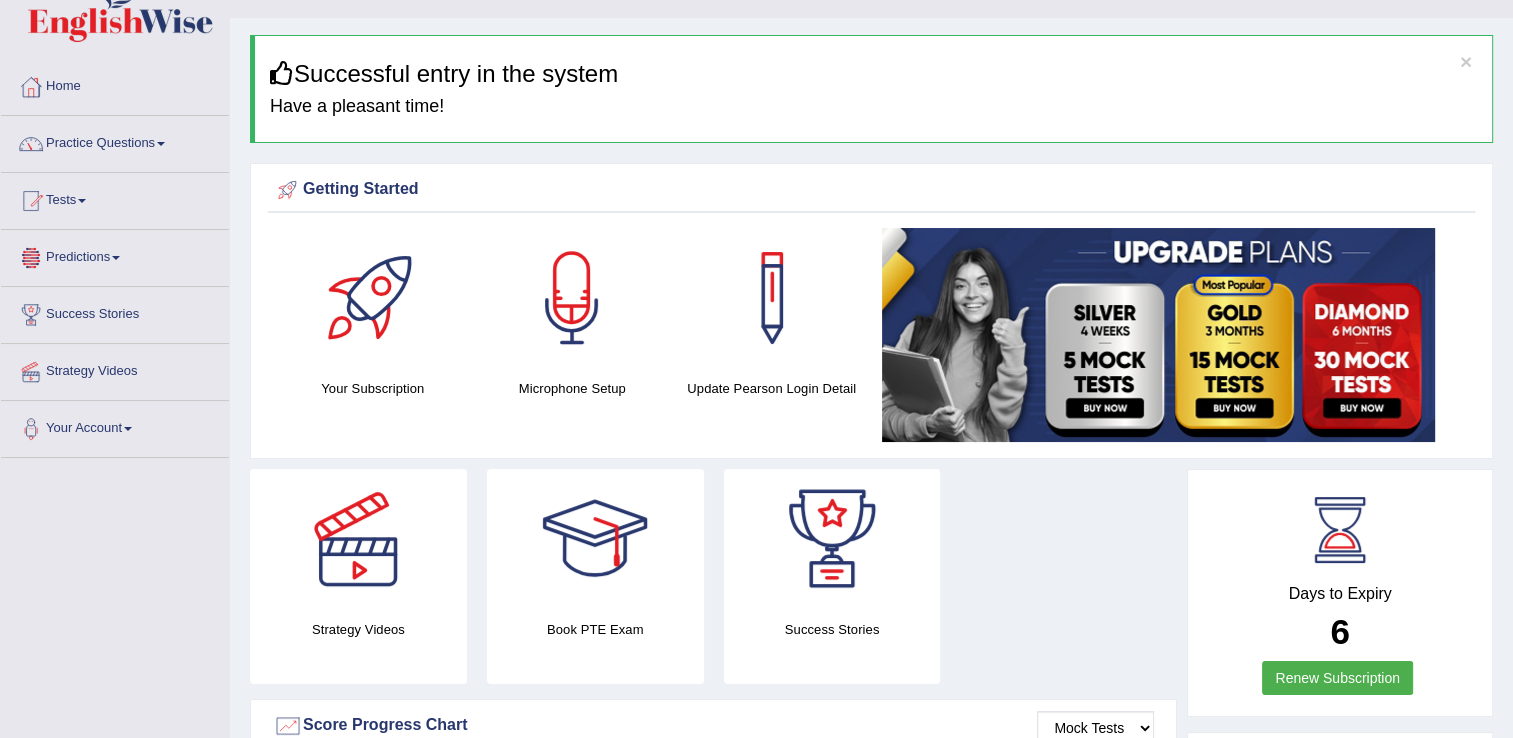click on "Predictions" at bounding box center [115, 255] 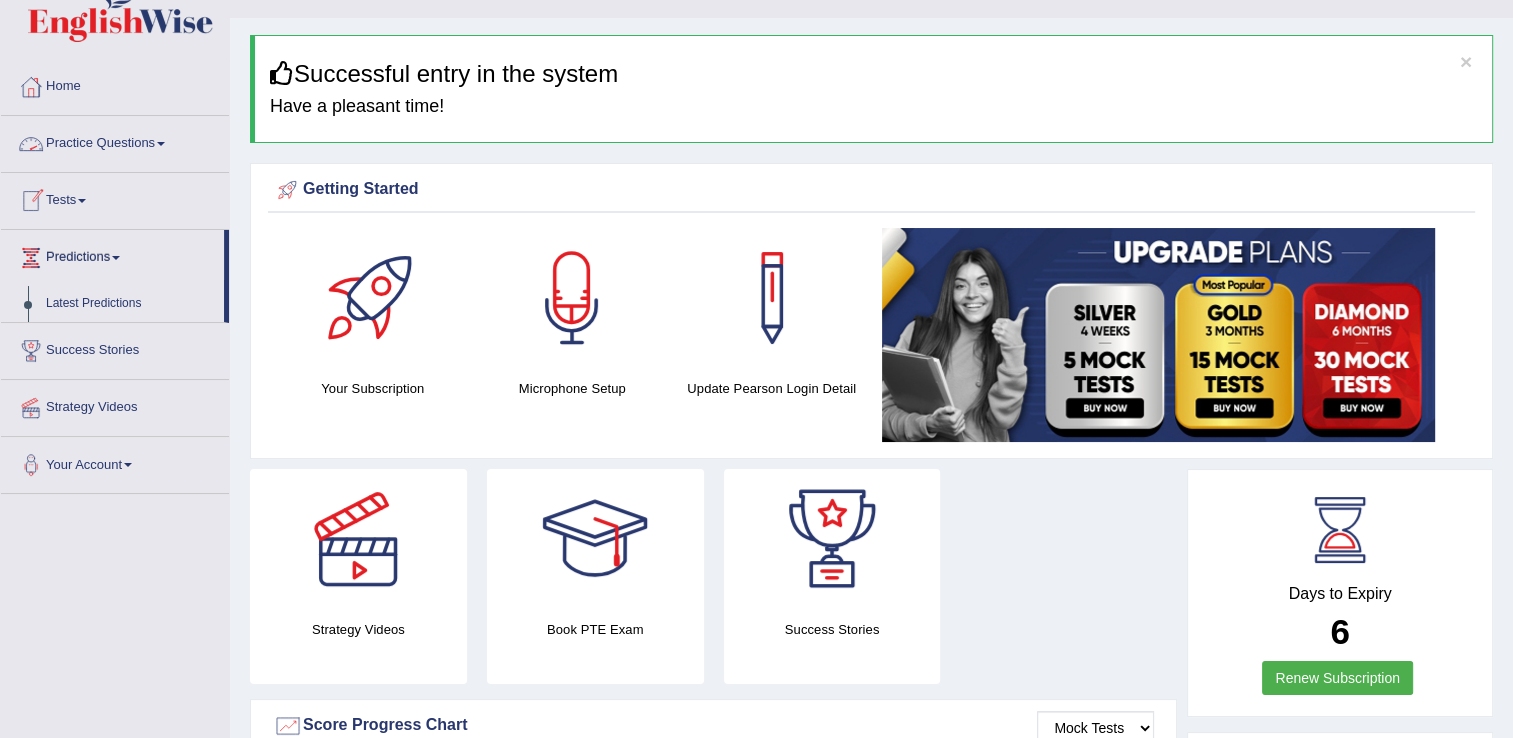 click on "Tests" at bounding box center (115, 198) 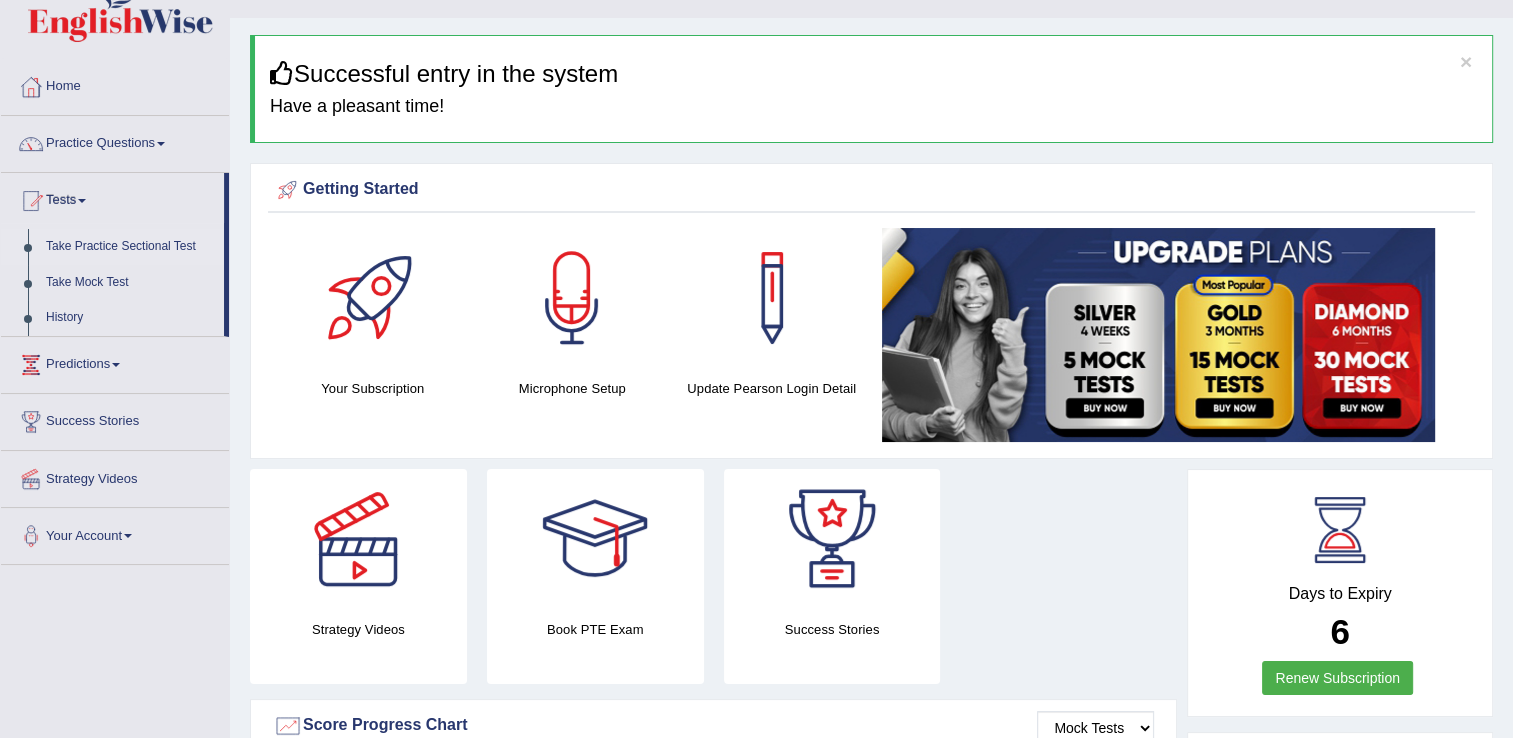 click on "Take Practice Sectional Test" at bounding box center [130, 247] 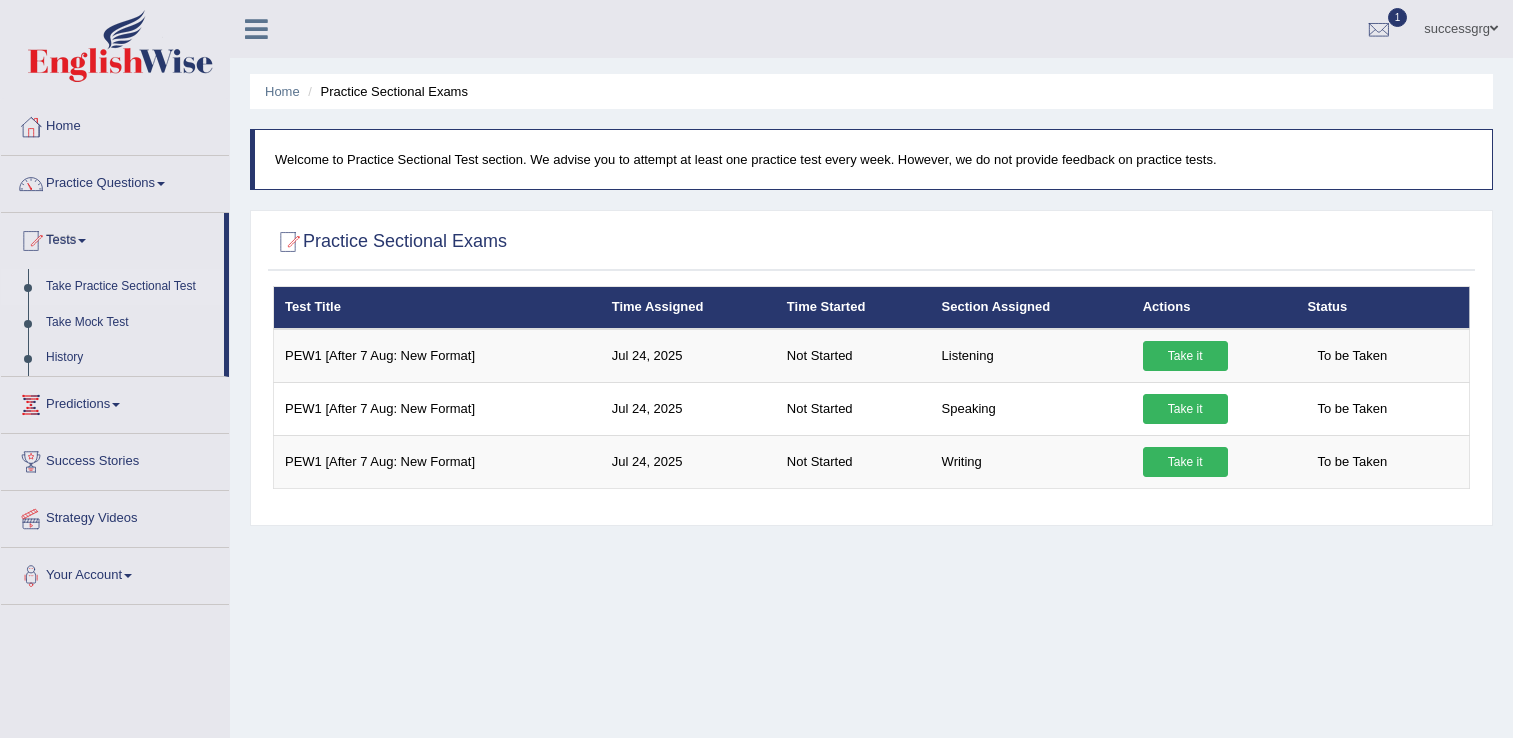 scroll, scrollTop: 0, scrollLeft: 0, axis: both 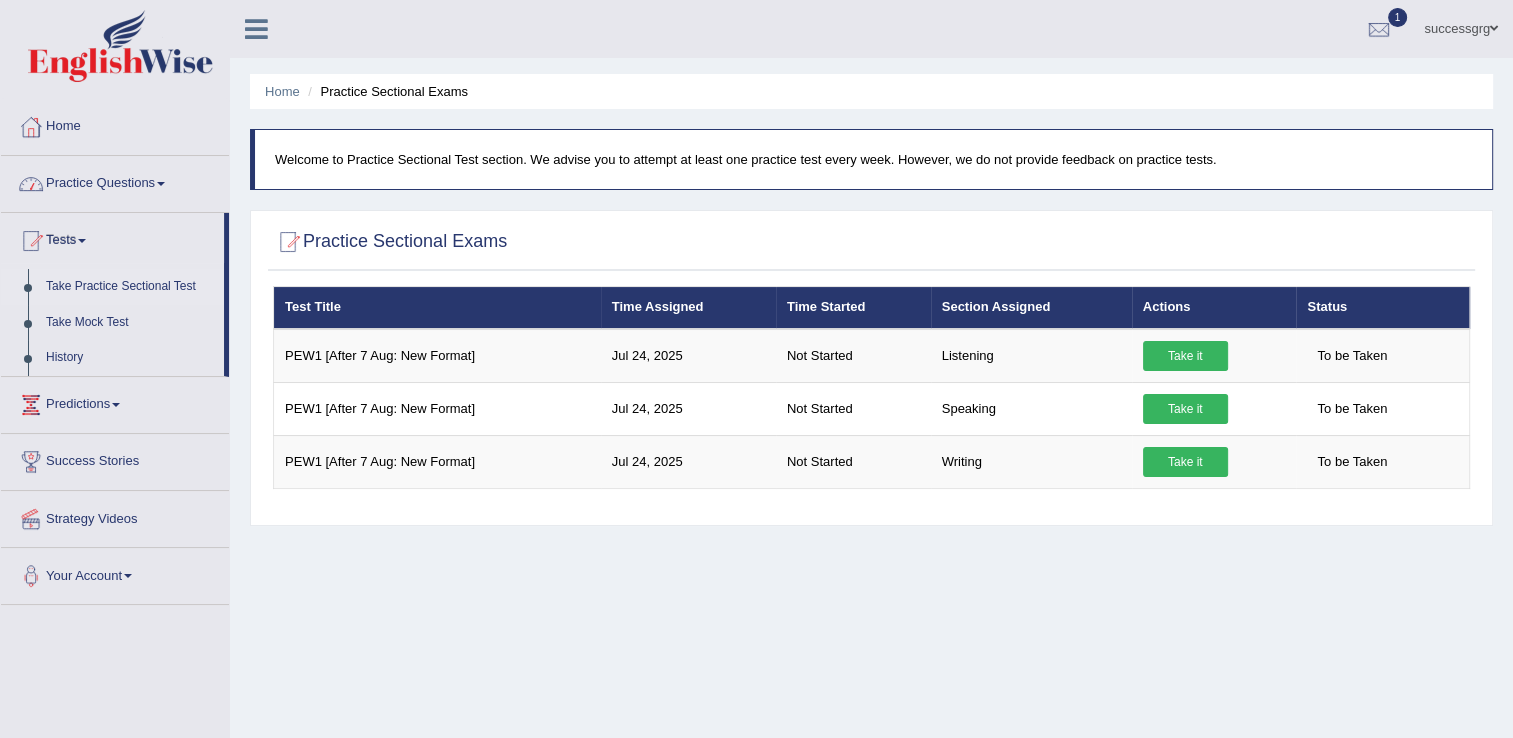 click on "Practice Questions" at bounding box center (115, 181) 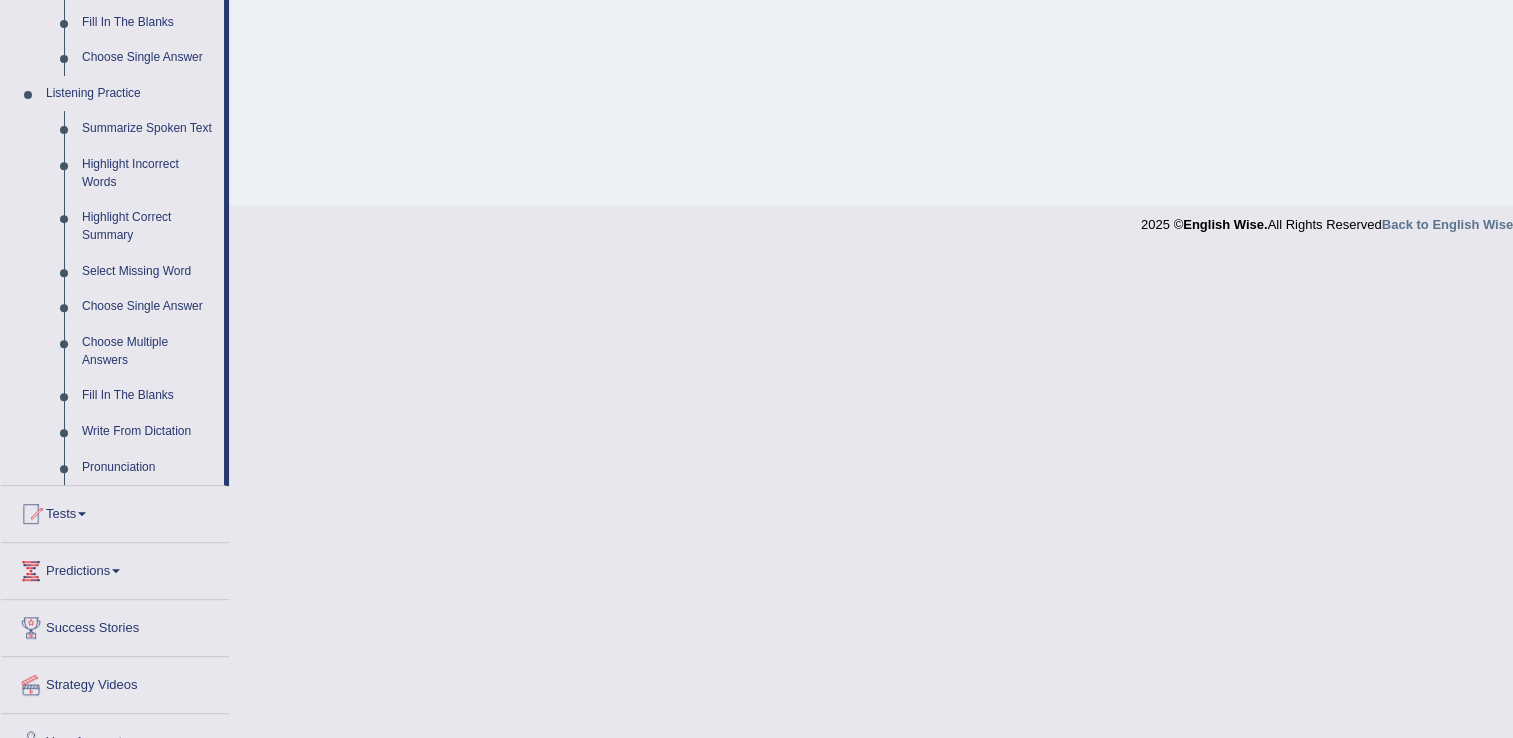 scroll, scrollTop: 800, scrollLeft: 0, axis: vertical 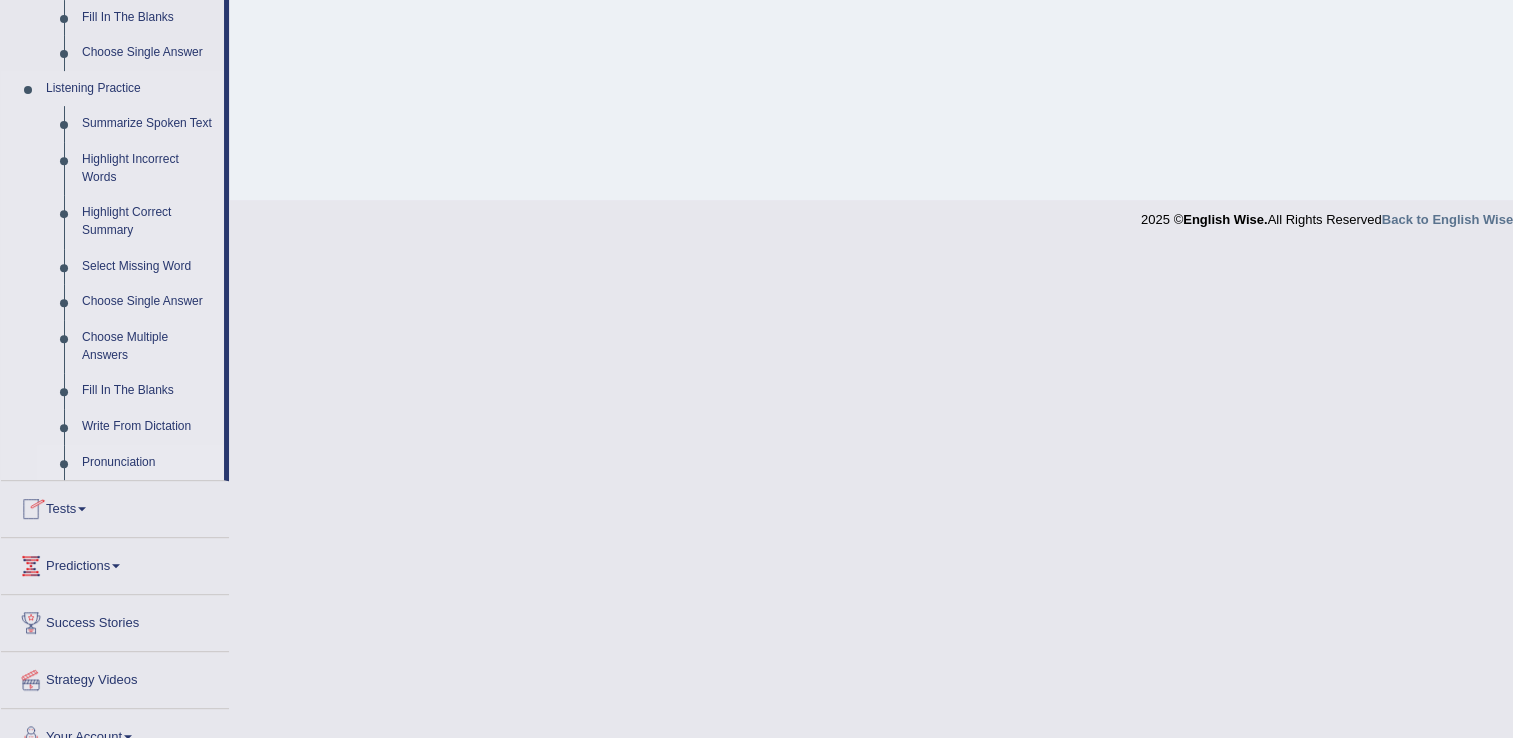 click on "Pronunciation" at bounding box center [148, 463] 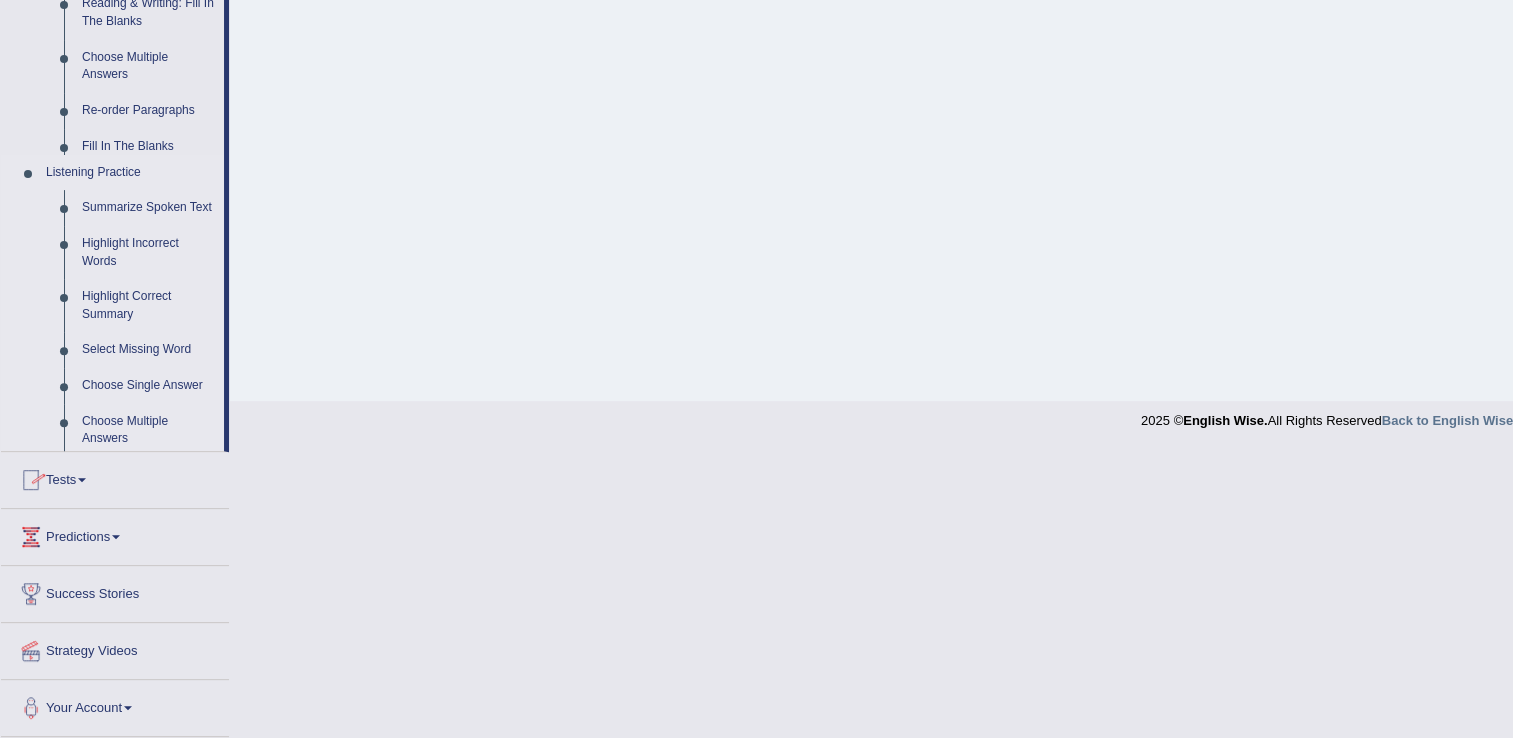 scroll, scrollTop: 473, scrollLeft: 0, axis: vertical 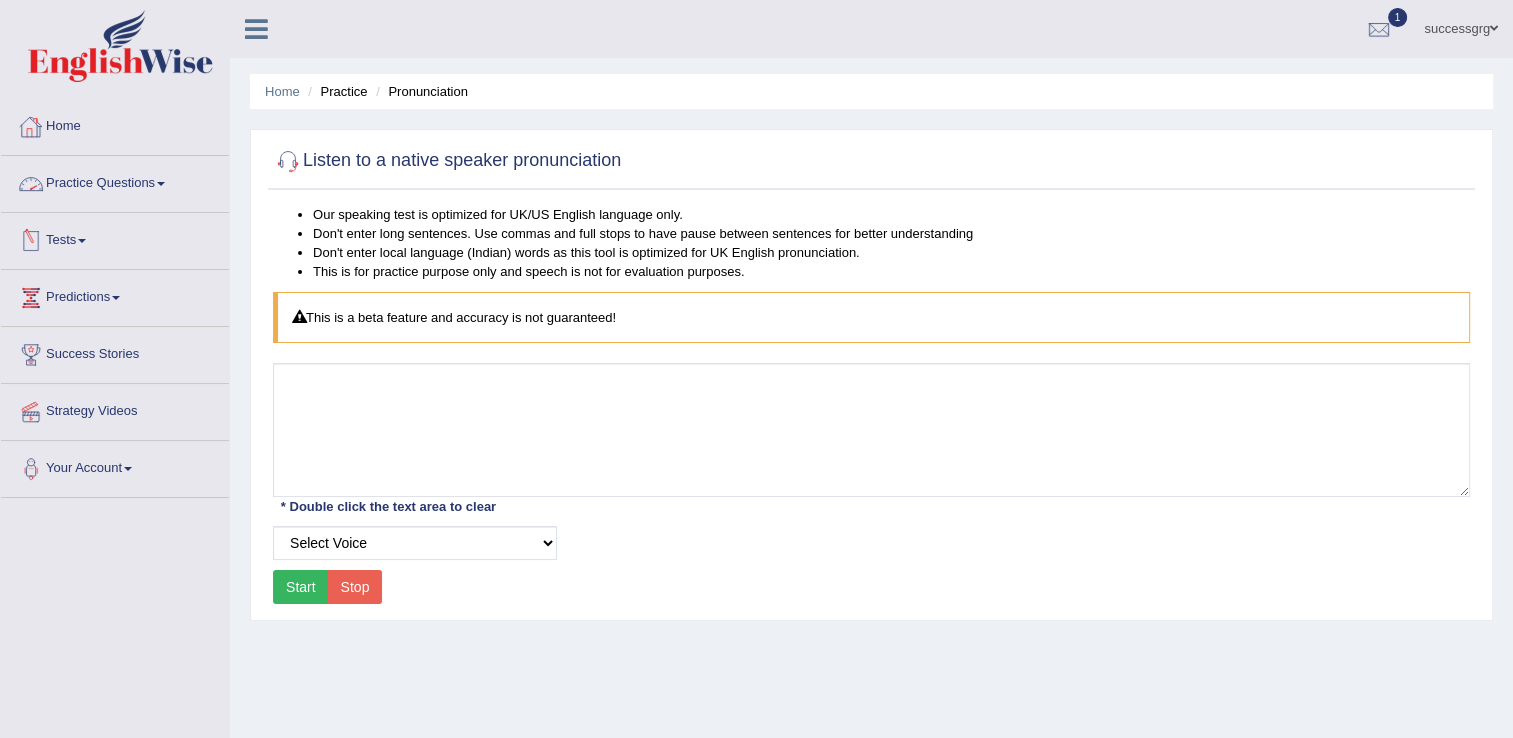 click on "Practice Questions" at bounding box center (115, 181) 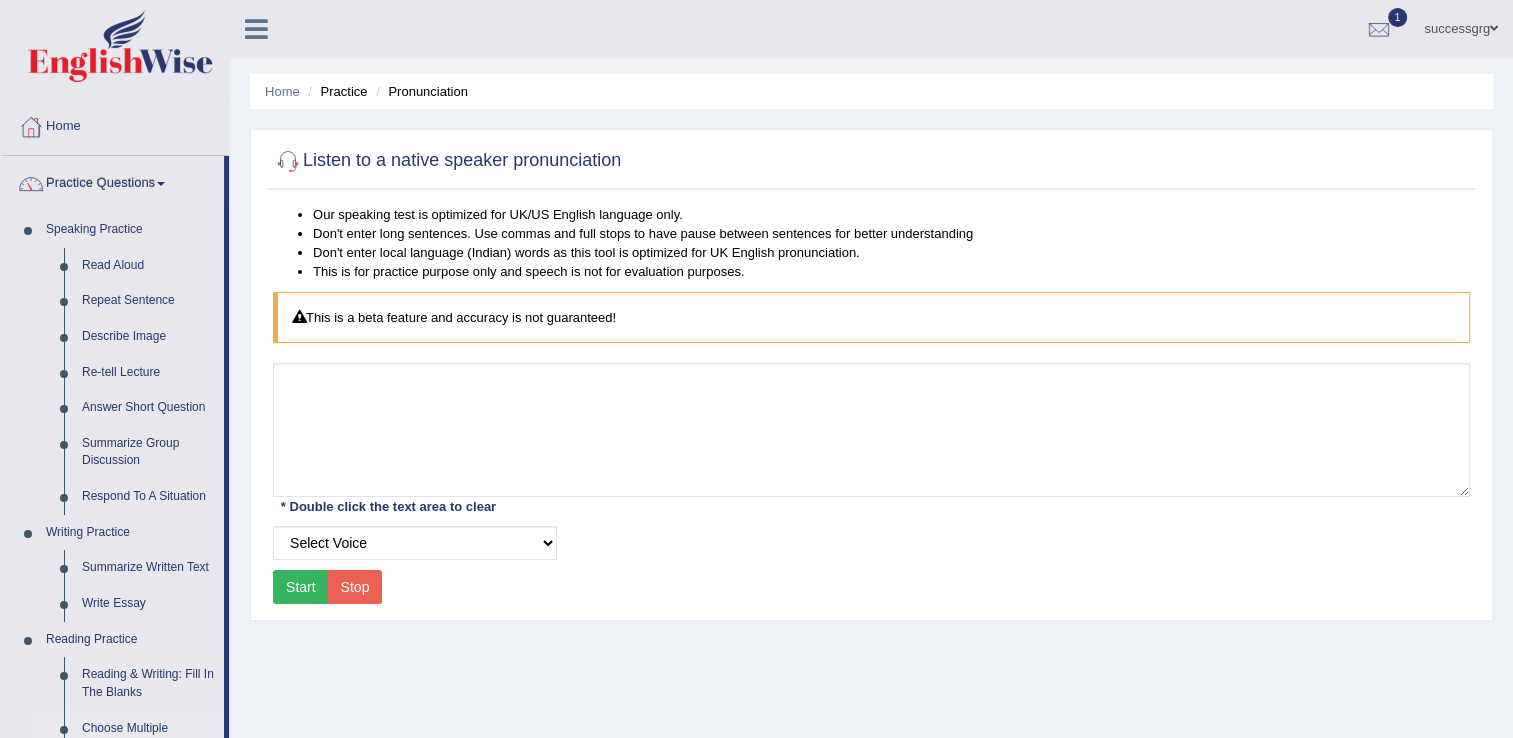 click on "Choose Multiple Answers" at bounding box center (148, 737) 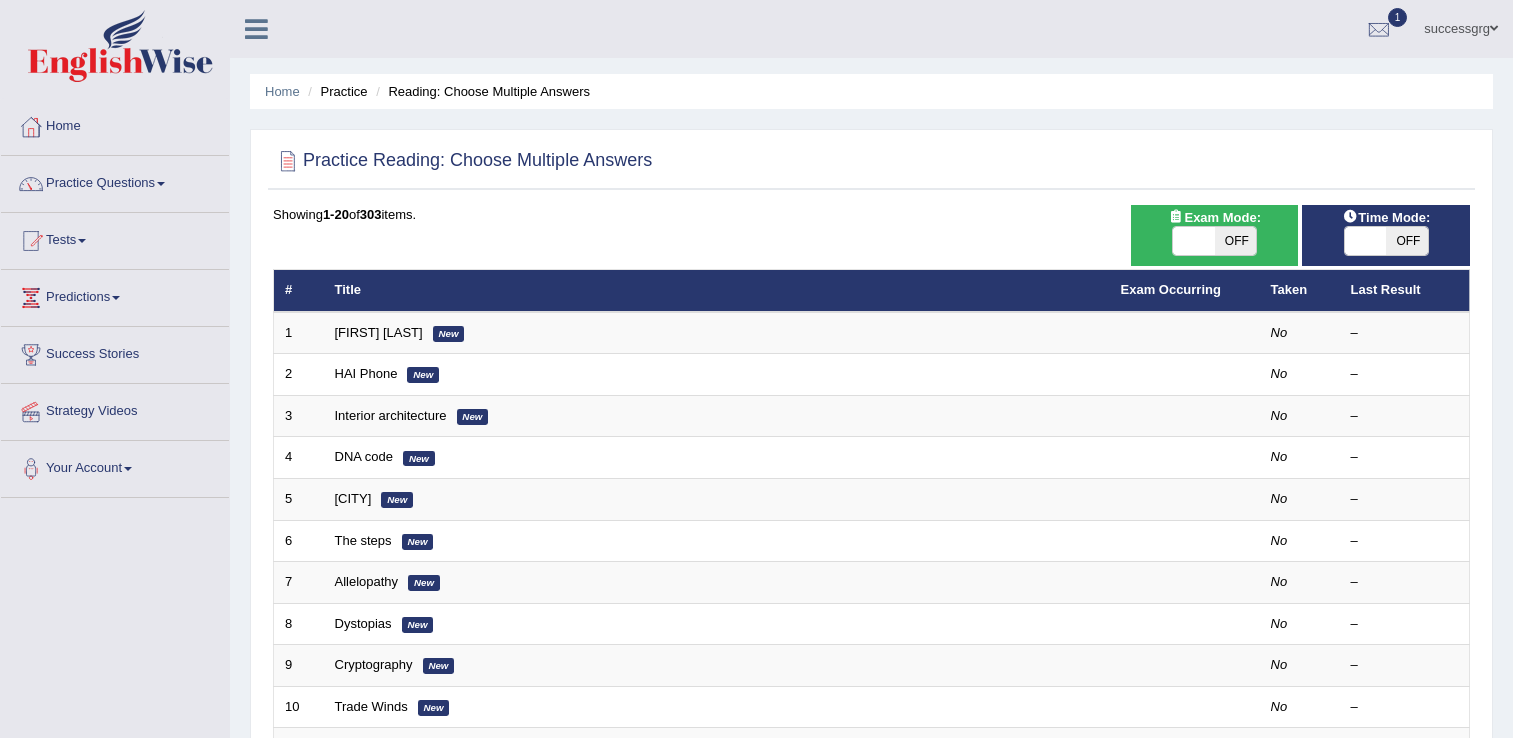 scroll, scrollTop: 0, scrollLeft: 0, axis: both 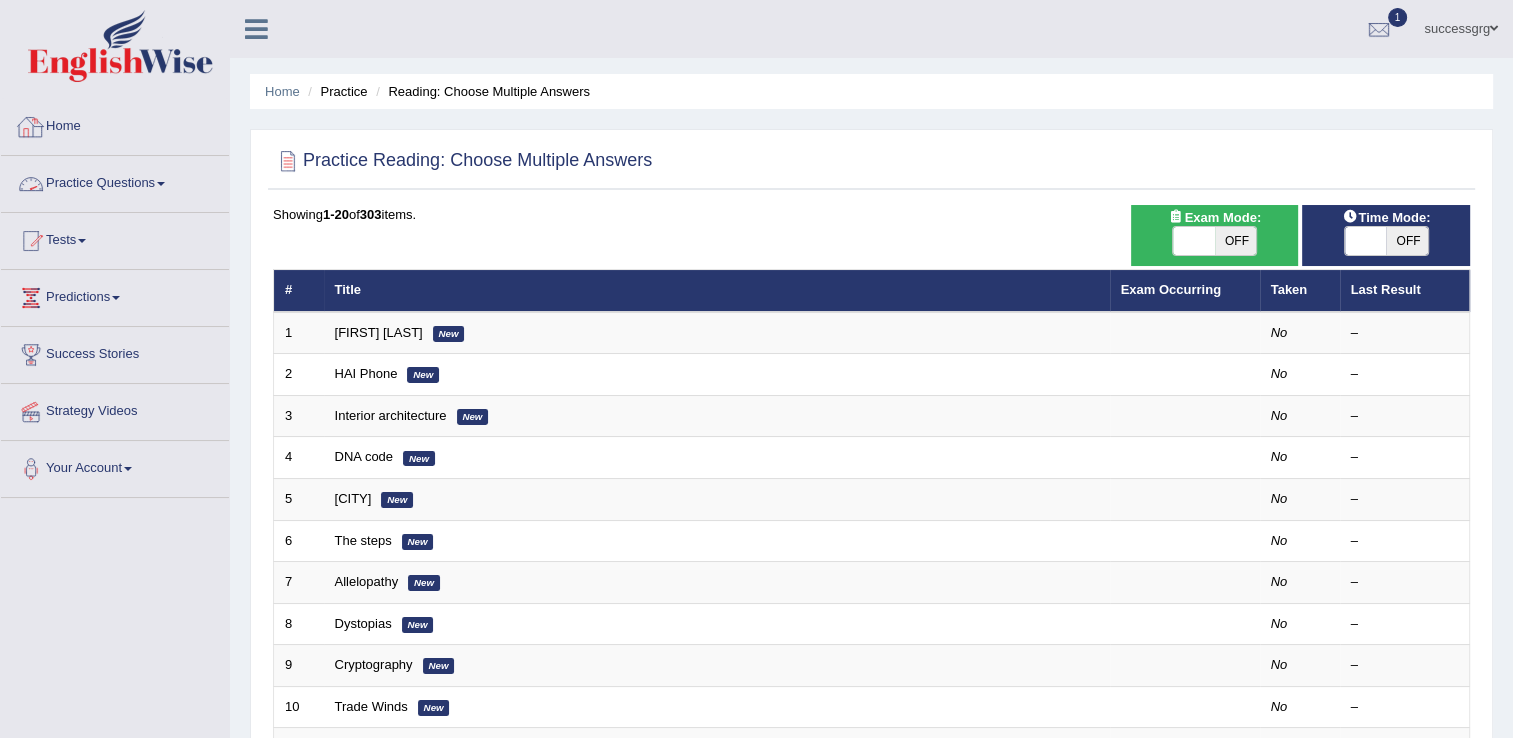 click on "Practice Questions" at bounding box center [115, 181] 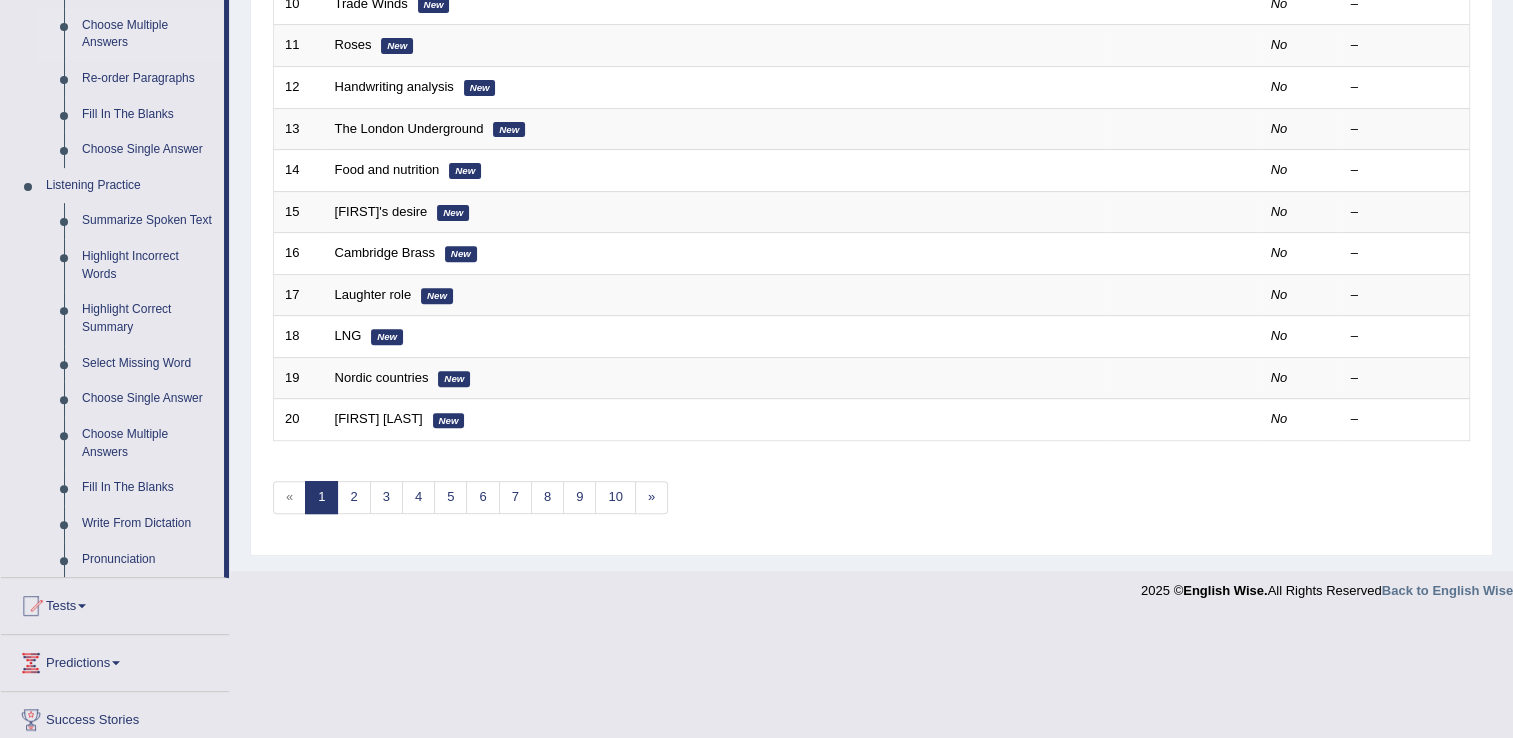 scroll, scrollTop: 720, scrollLeft: 0, axis: vertical 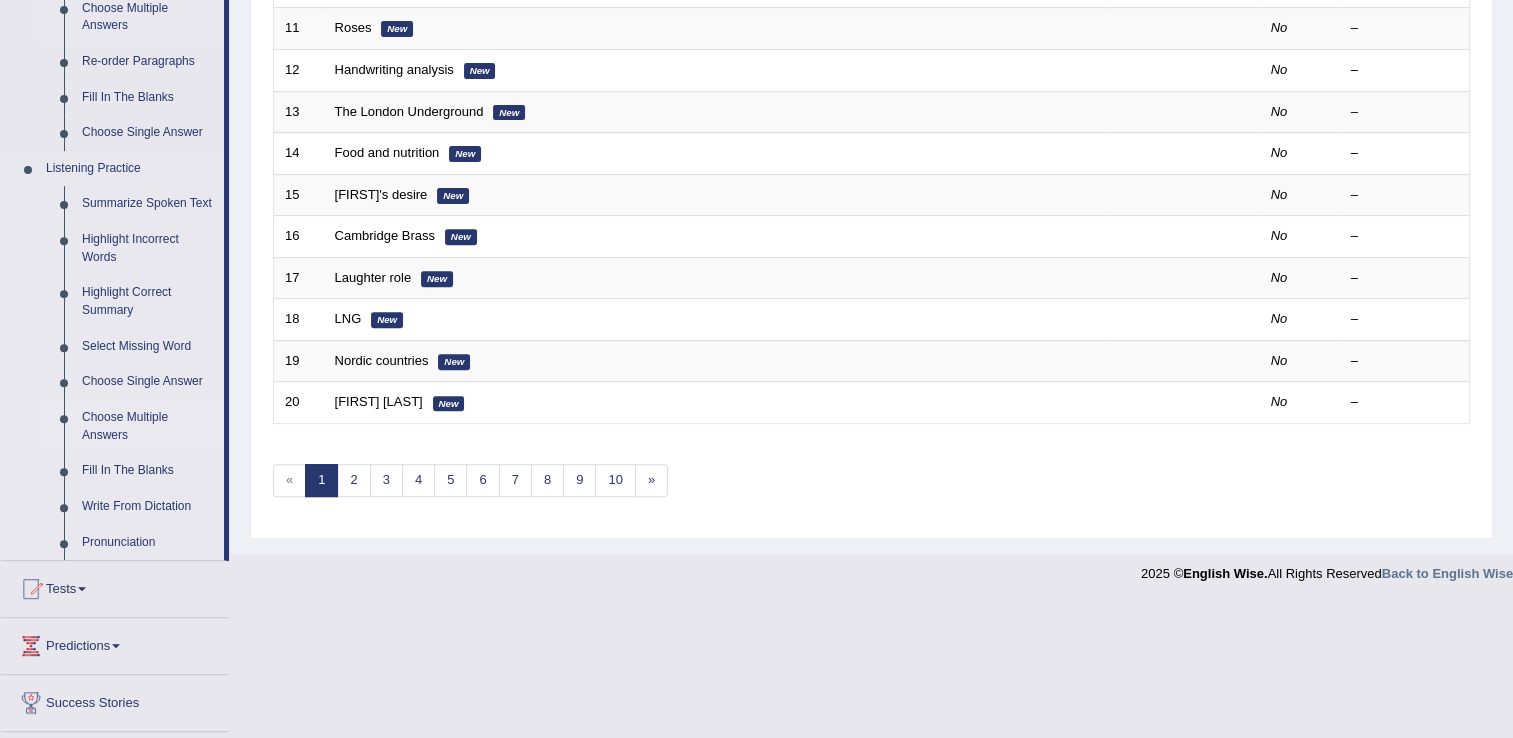 click on "Choose Multiple Answers" at bounding box center (148, 426) 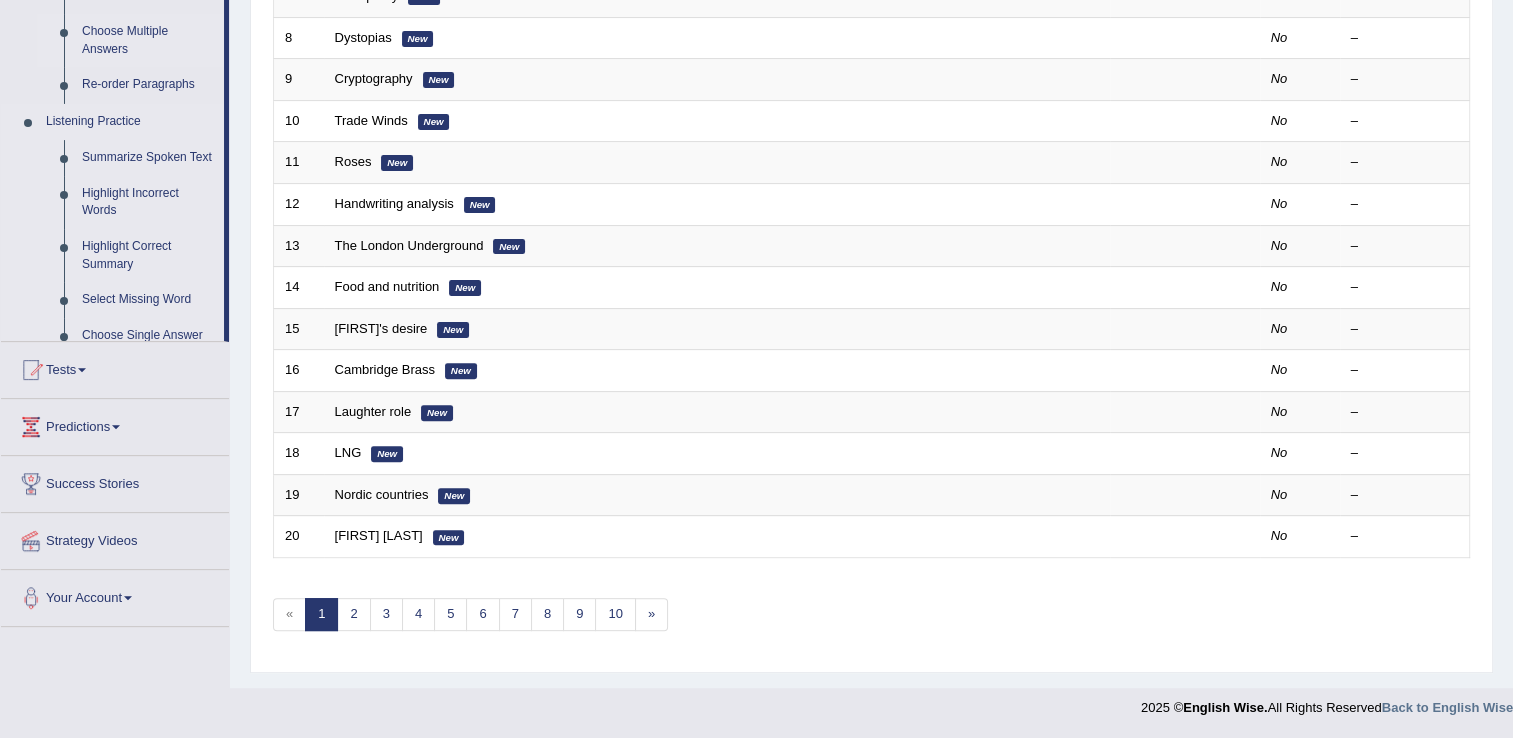 scroll, scrollTop: 580, scrollLeft: 0, axis: vertical 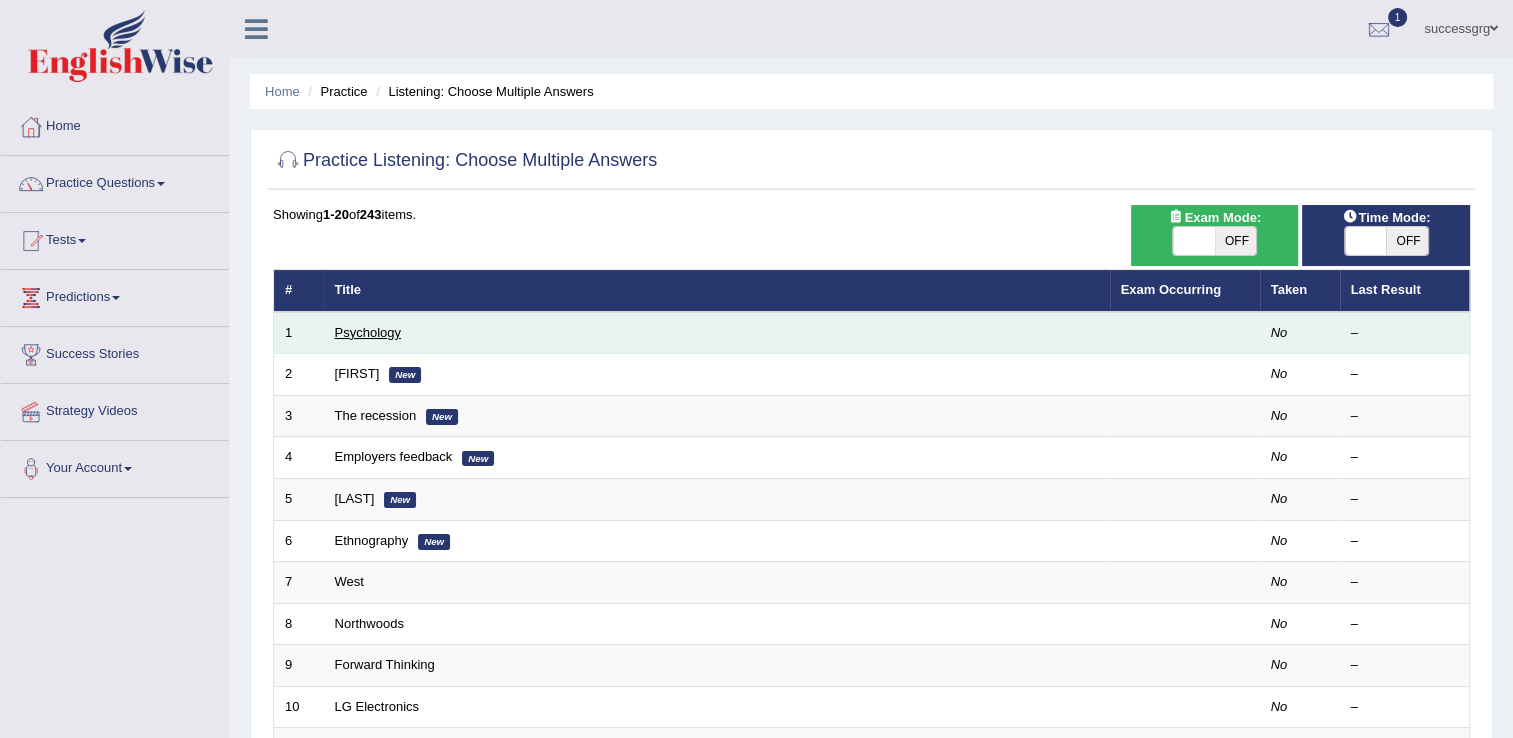 click on "Psychology" at bounding box center [368, 332] 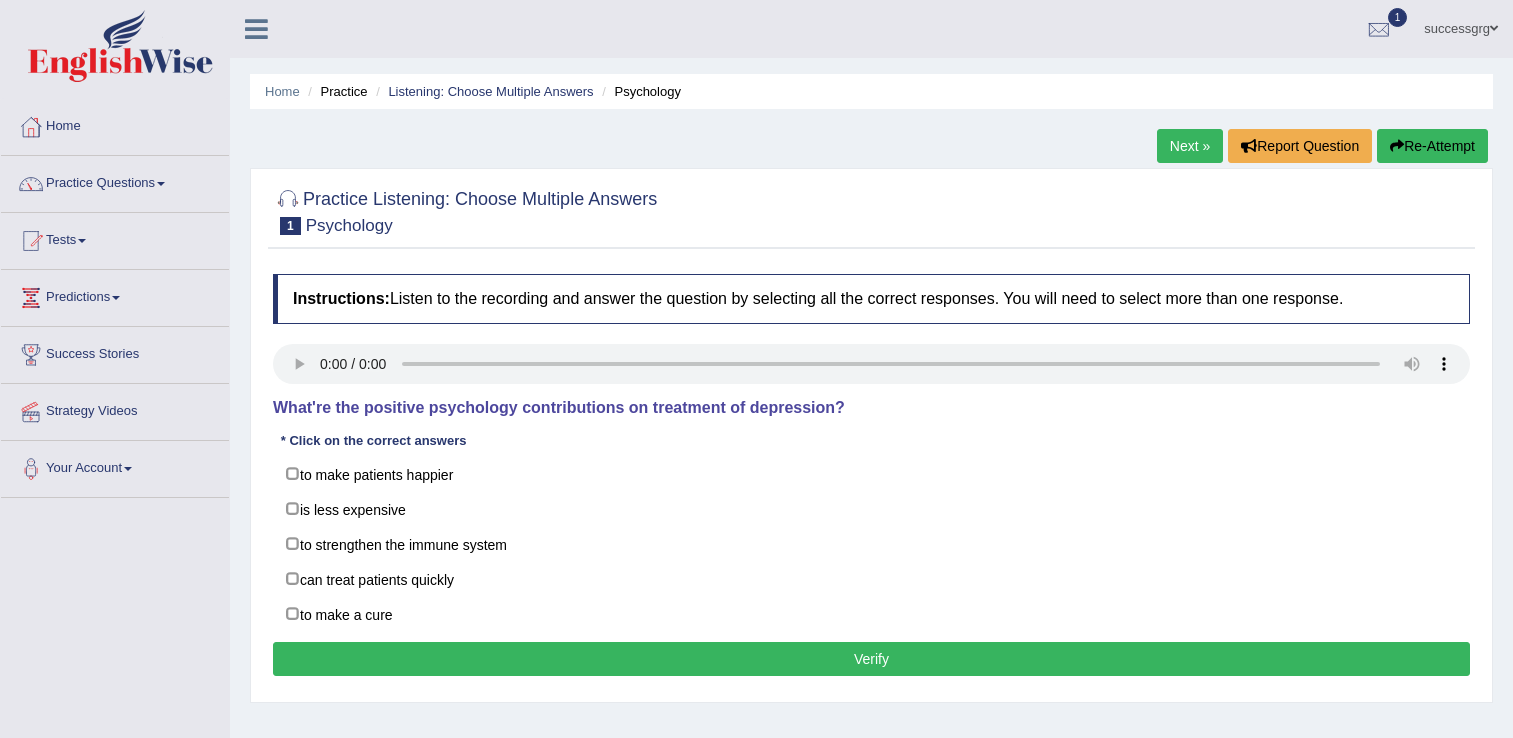 scroll, scrollTop: 0, scrollLeft: 0, axis: both 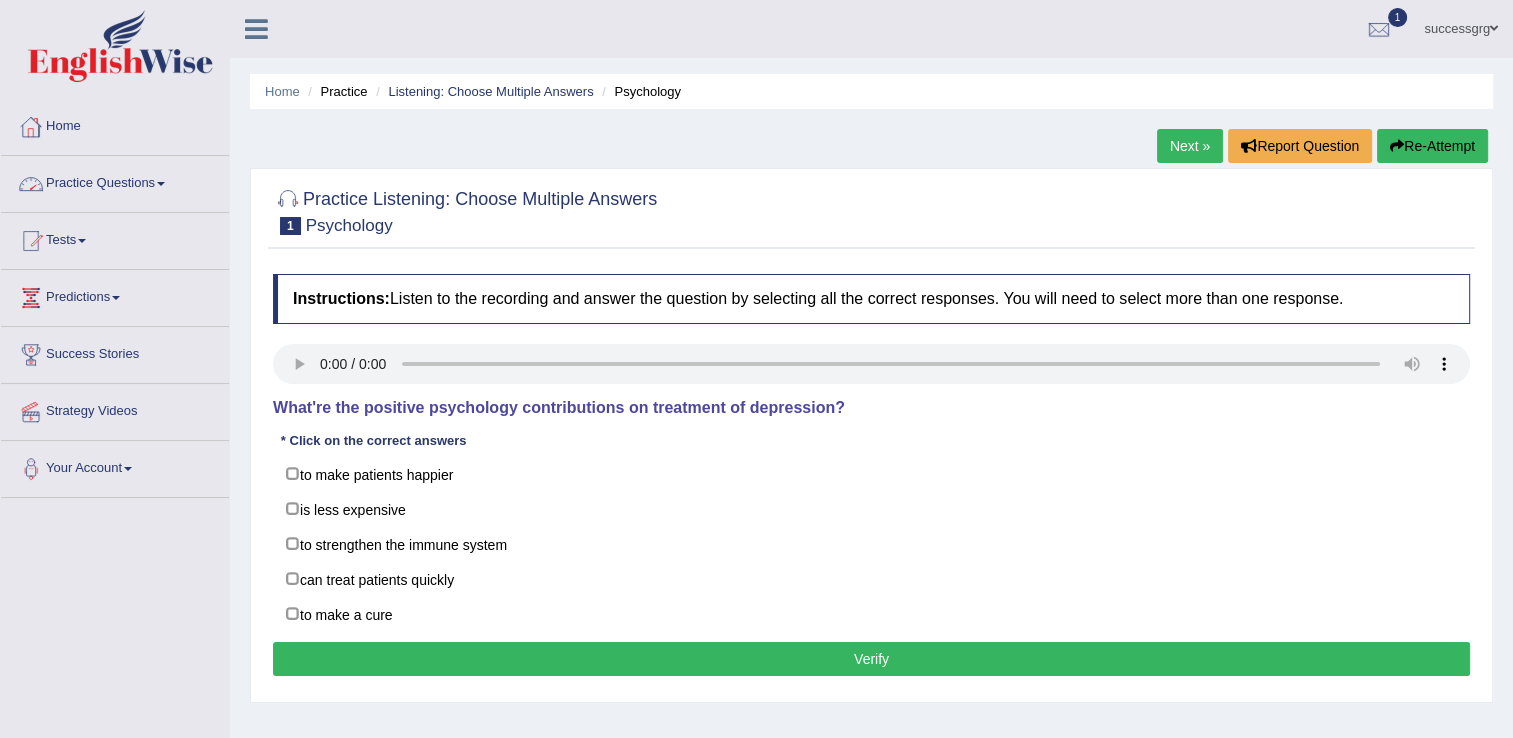click on "Practice Questions" at bounding box center [115, 181] 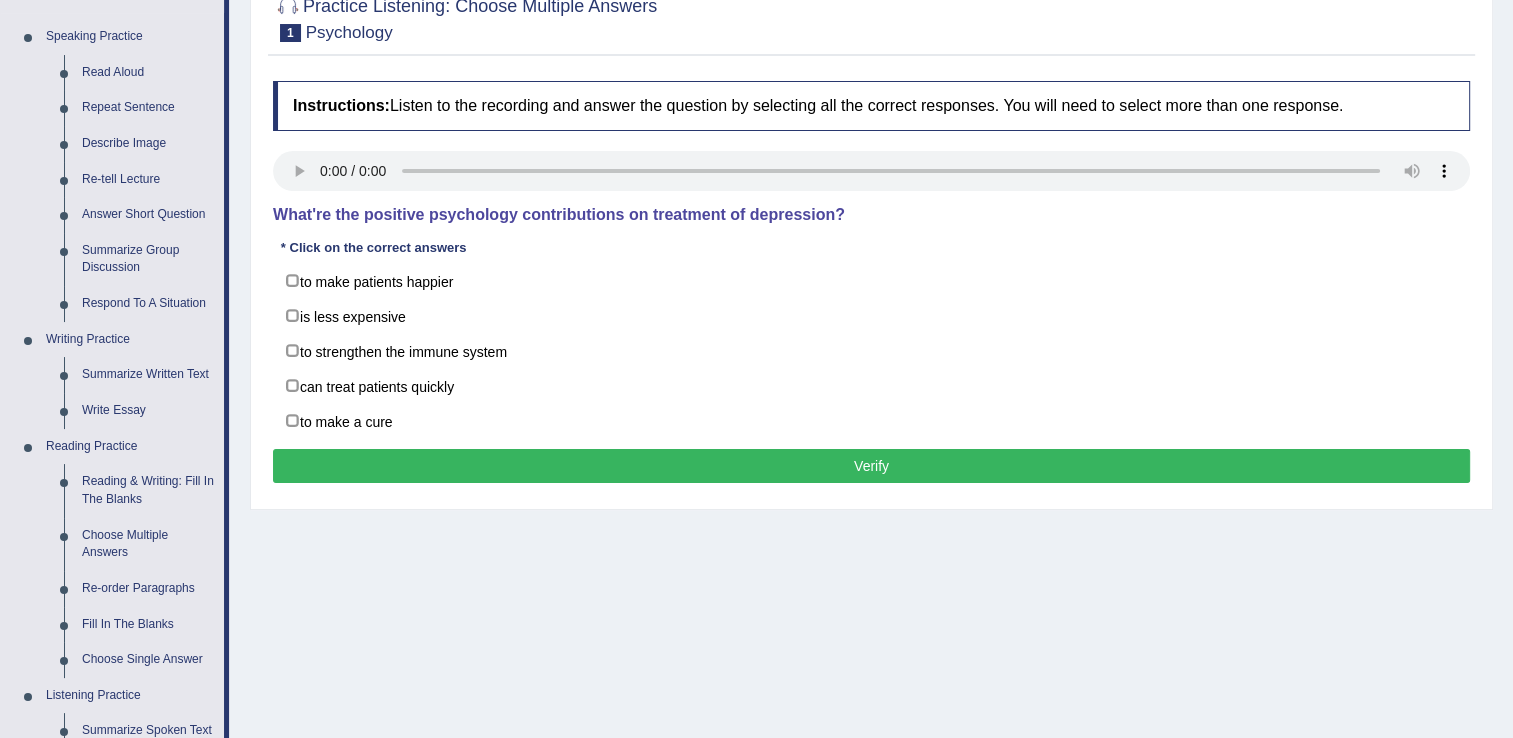 scroll, scrollTop: 100, scrollLeft: 0, axis: vertical 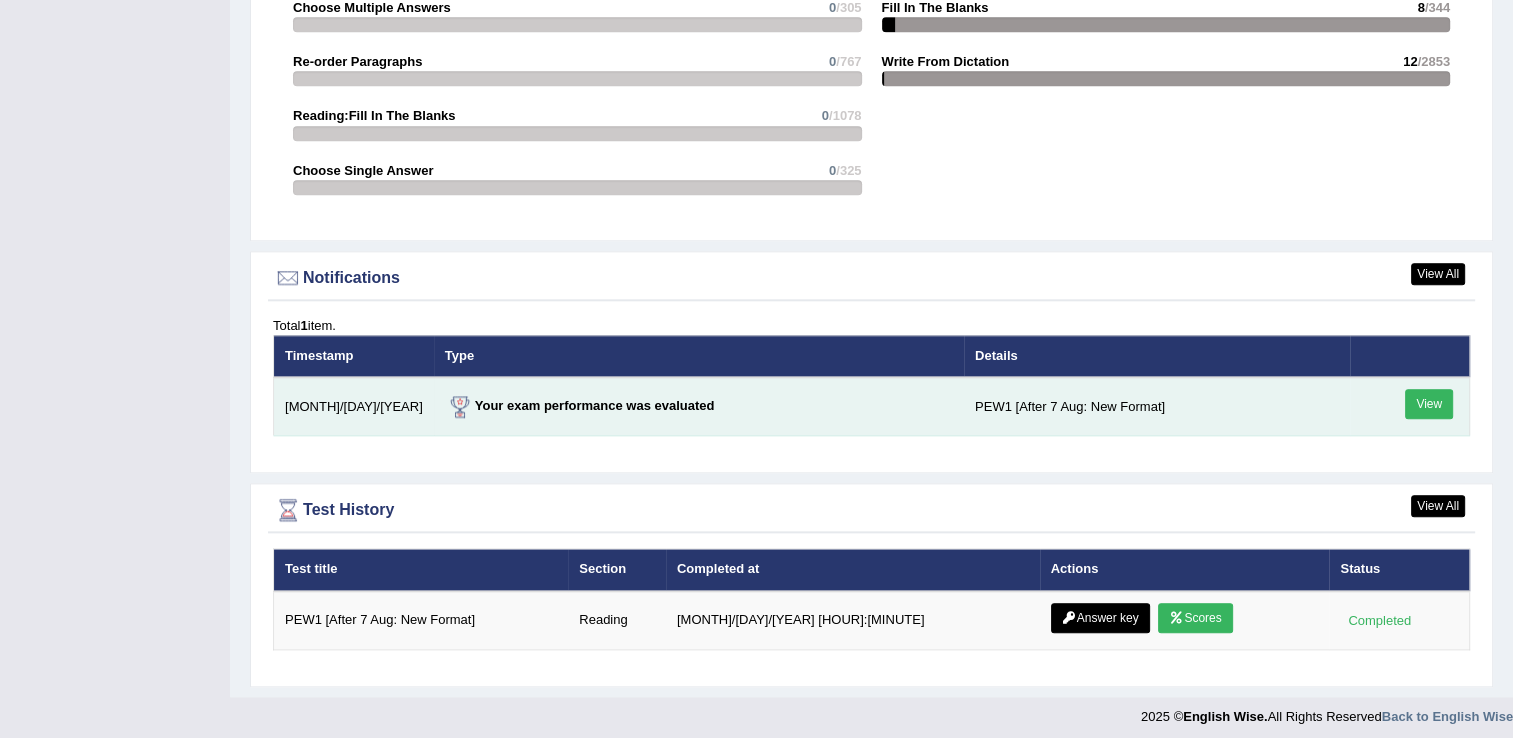 click on "View" at bounding box center (1429, 404) 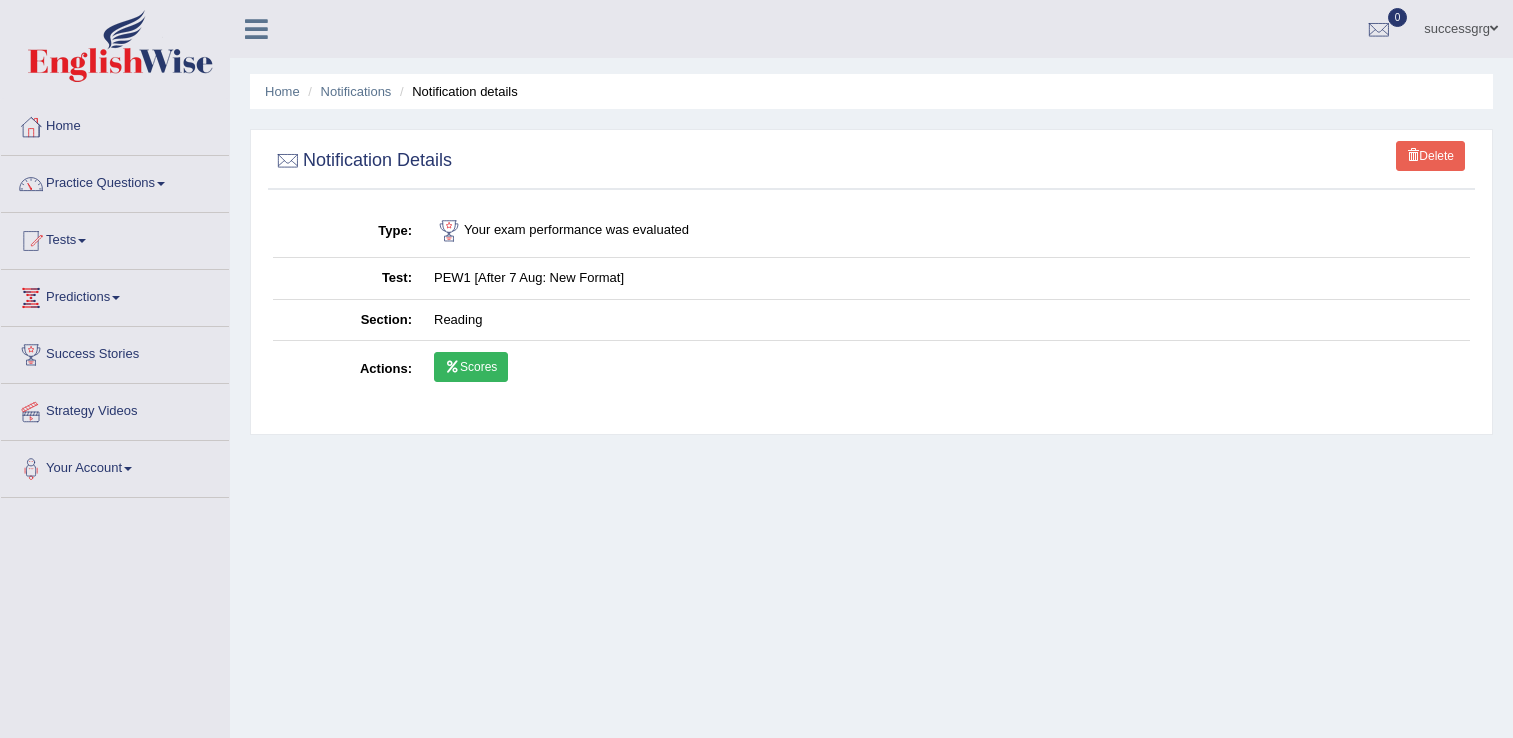 scroll, scrollTop: 0, scrollLeft: 0, axis: both 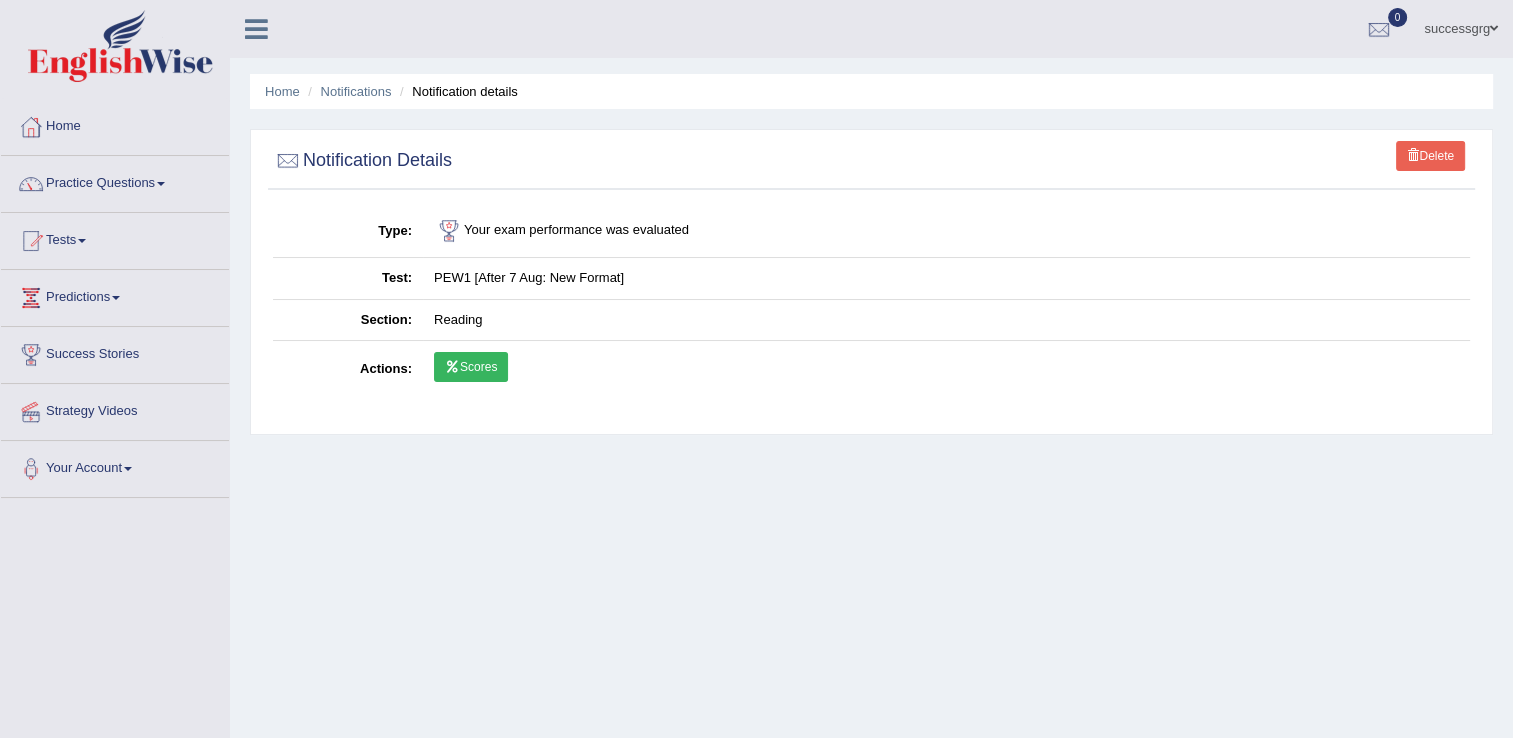 click on "Scores" at bounding box center (471, 367) 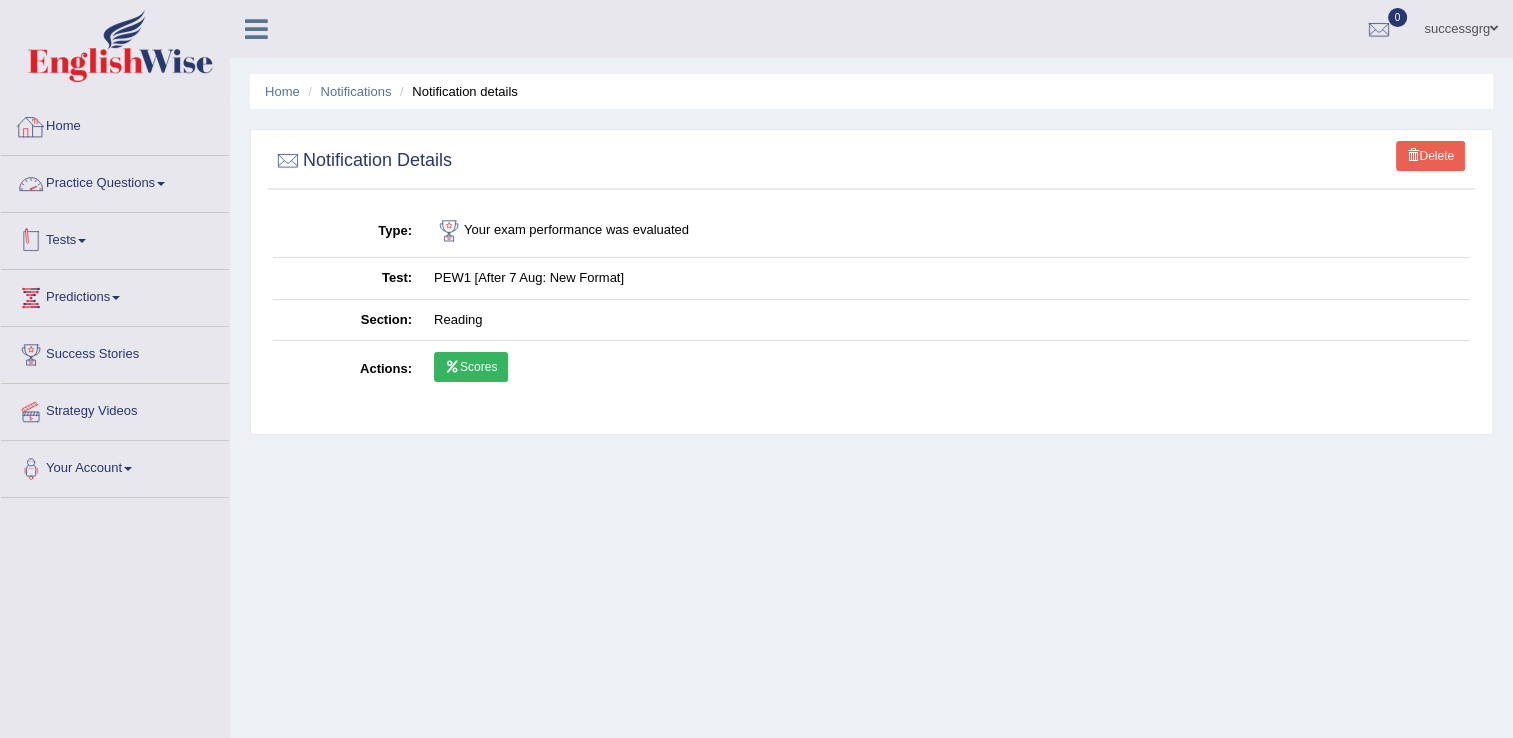click on "Tests" at bounding box center (115, 238) 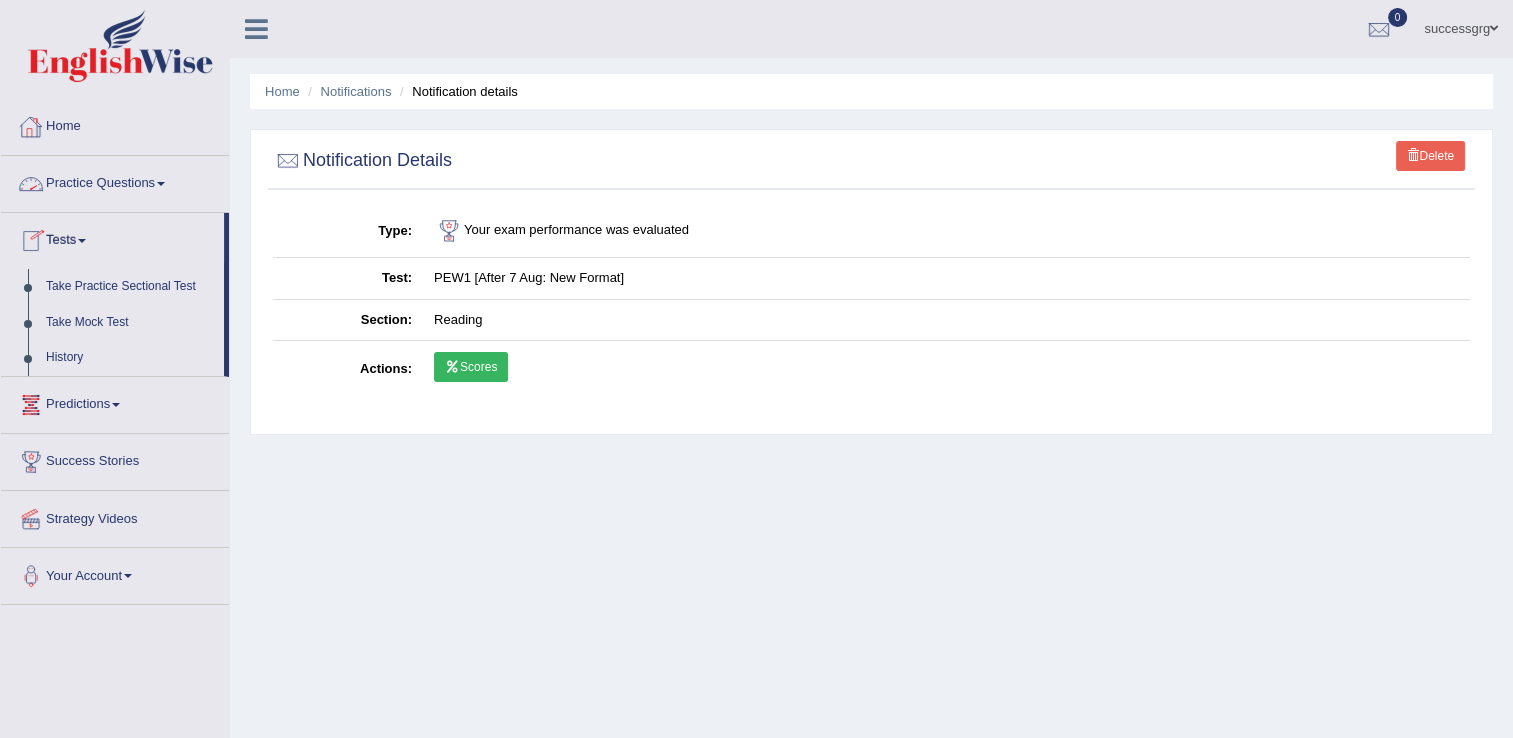 click on "Practice Questions" at bounding box center (115, 181) 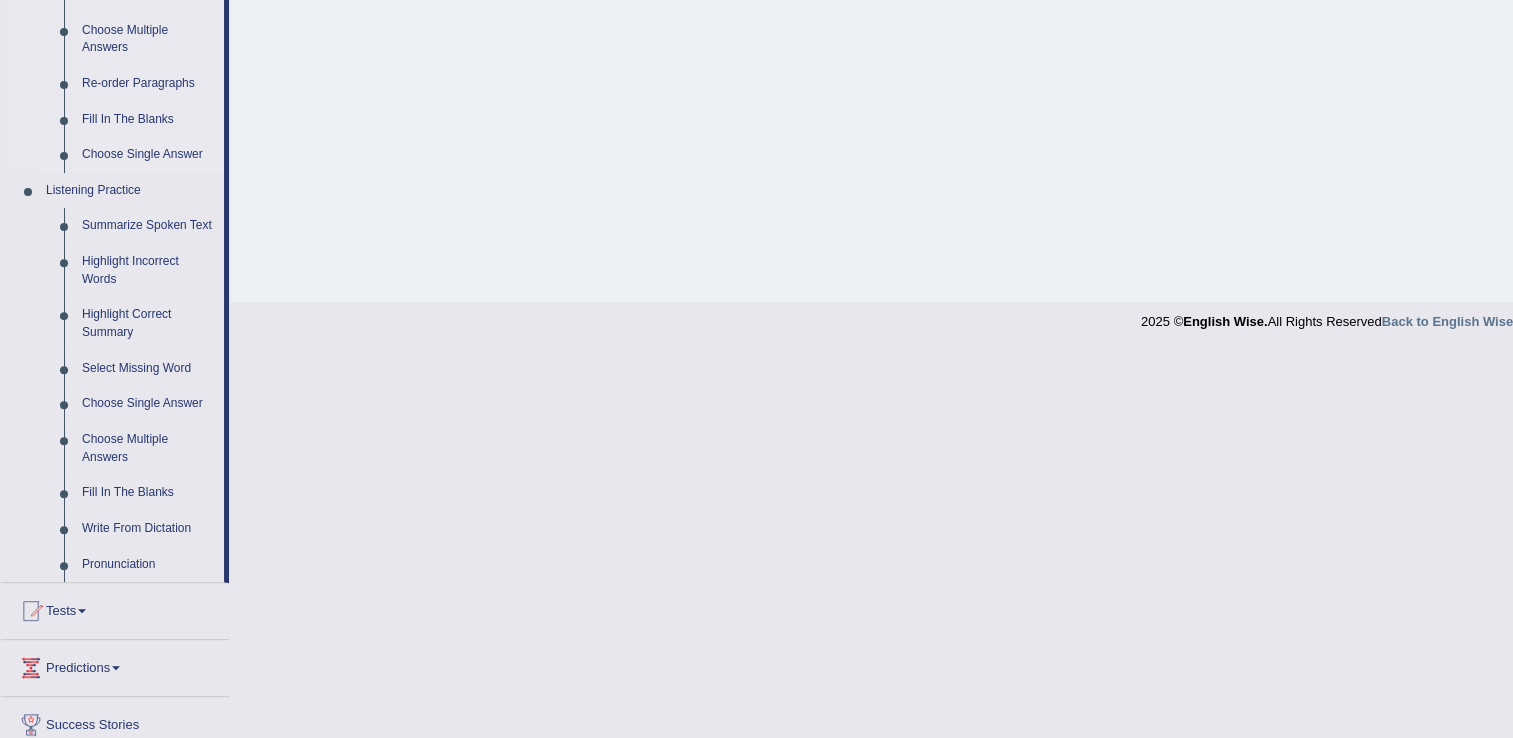 scroll, scrollTop: 700, scrollLeft: 0, axis: vertical 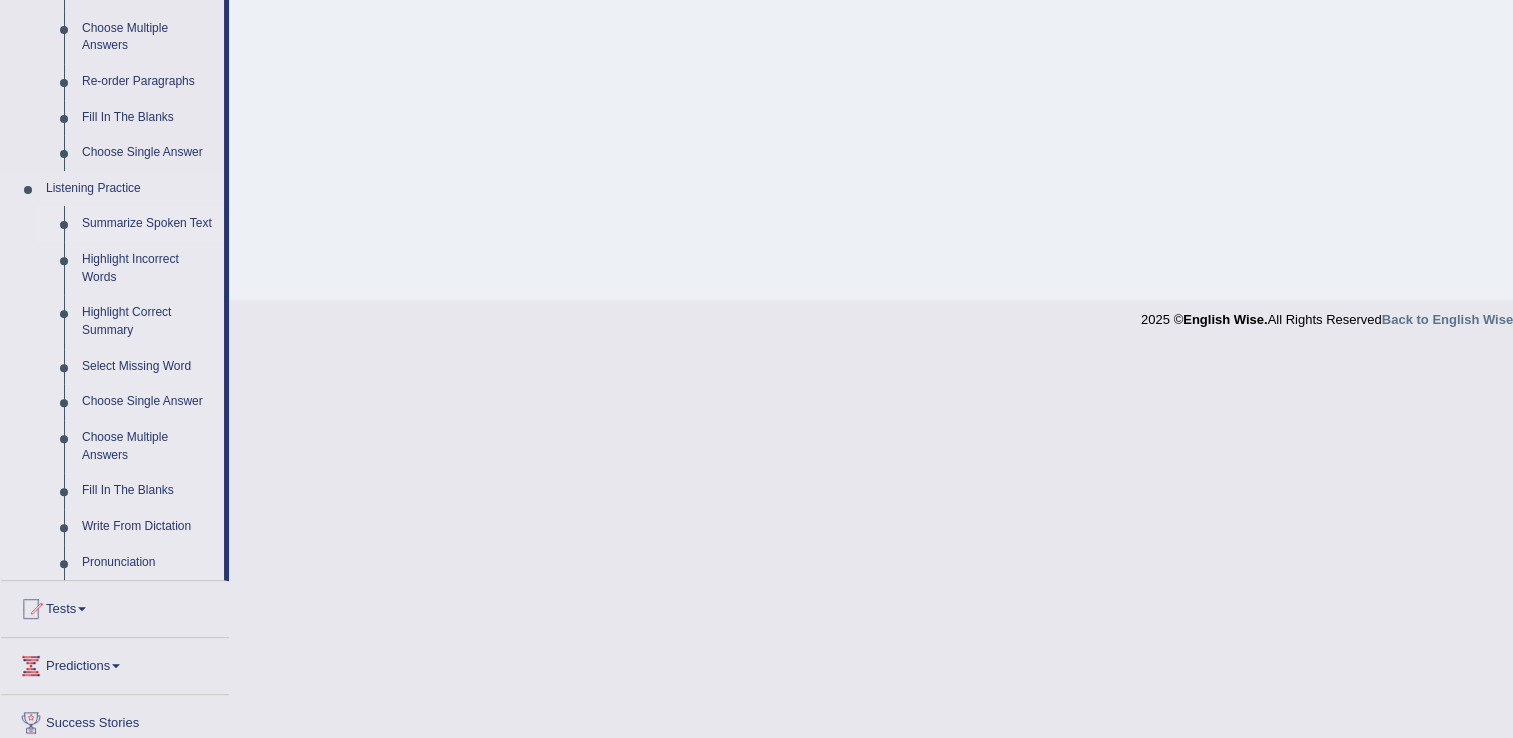 click on "Summarize Spoken Text" at bounding box center (148, 224) 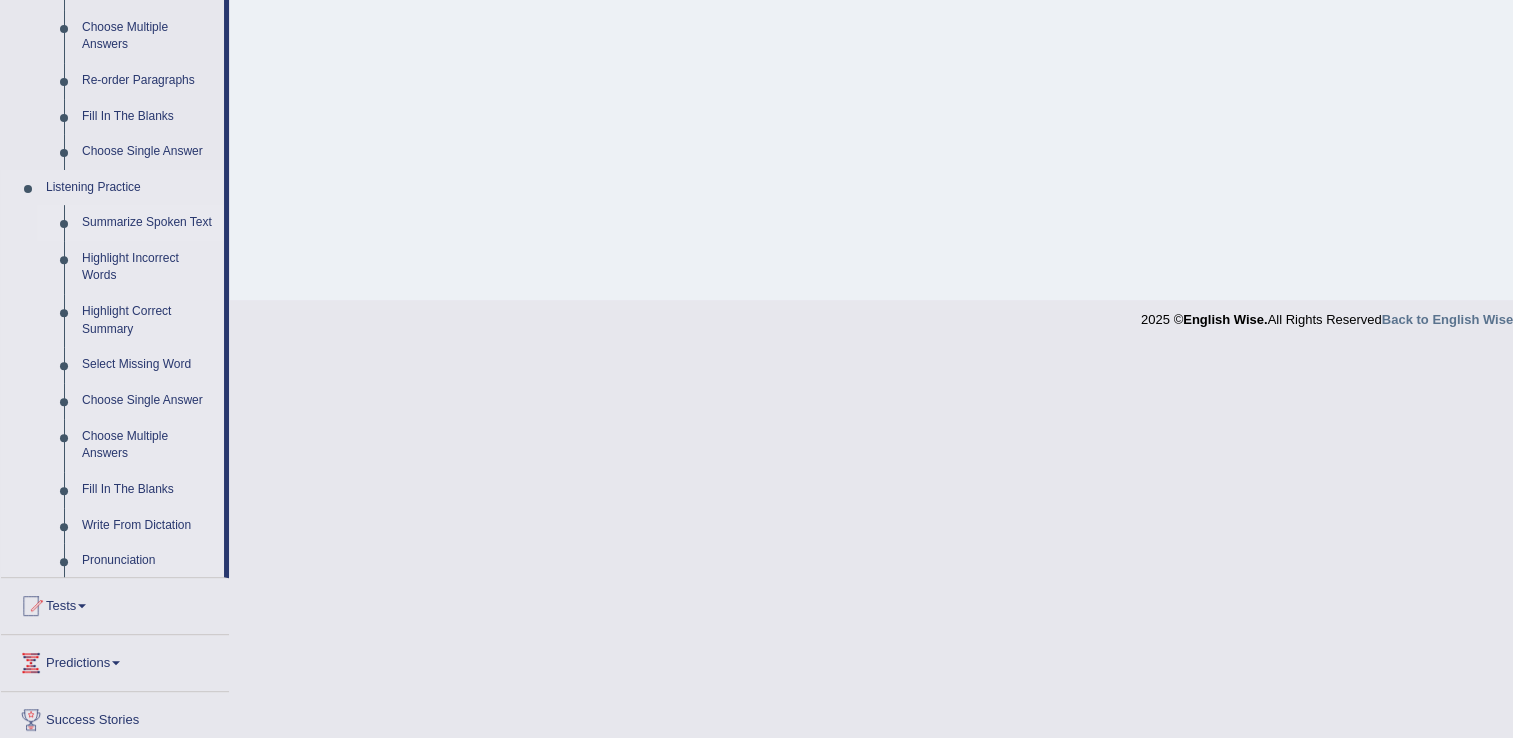 scroll, scrollTop: 312, scrollLeft: 0, axis: vertical 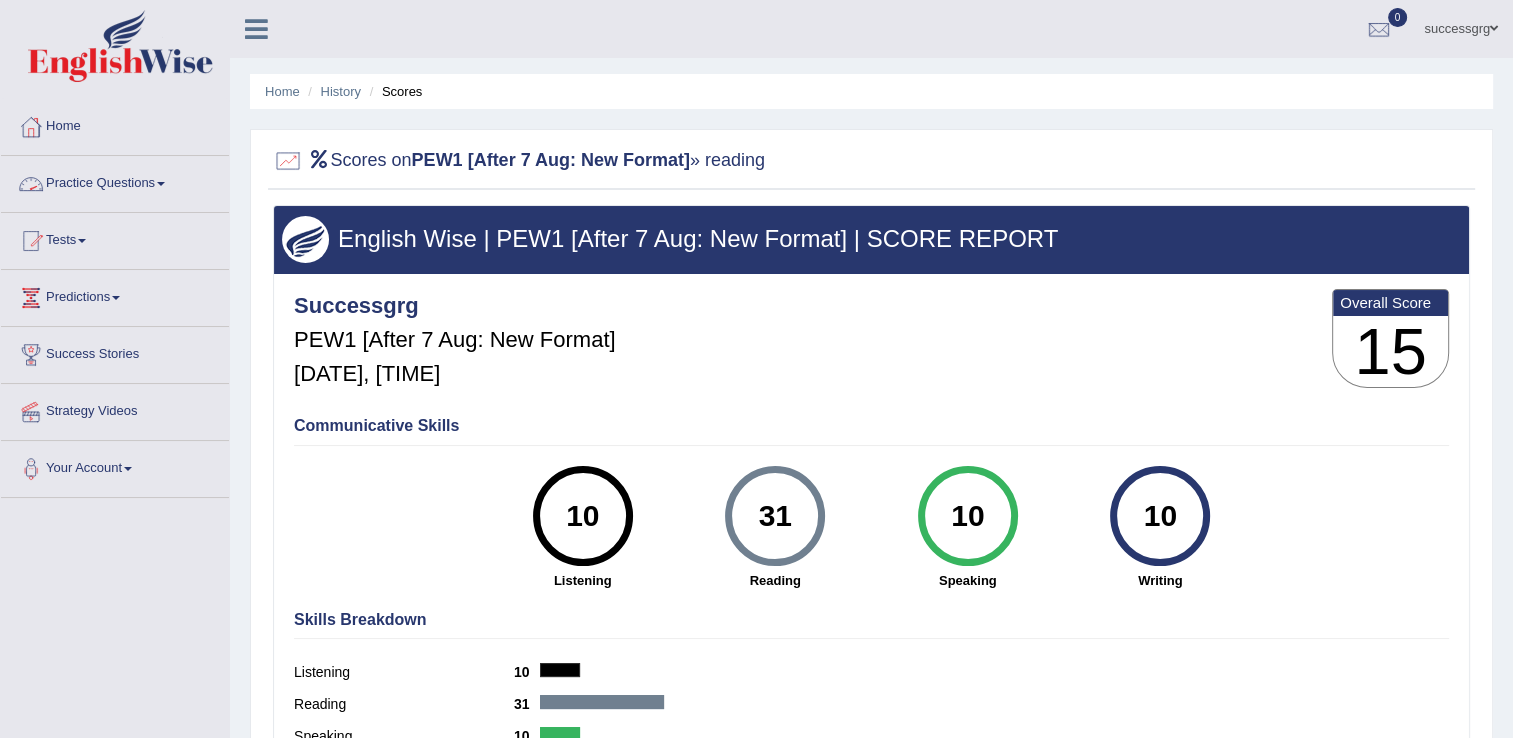 click on "Practice Questions" at bounding box center (115, 181) 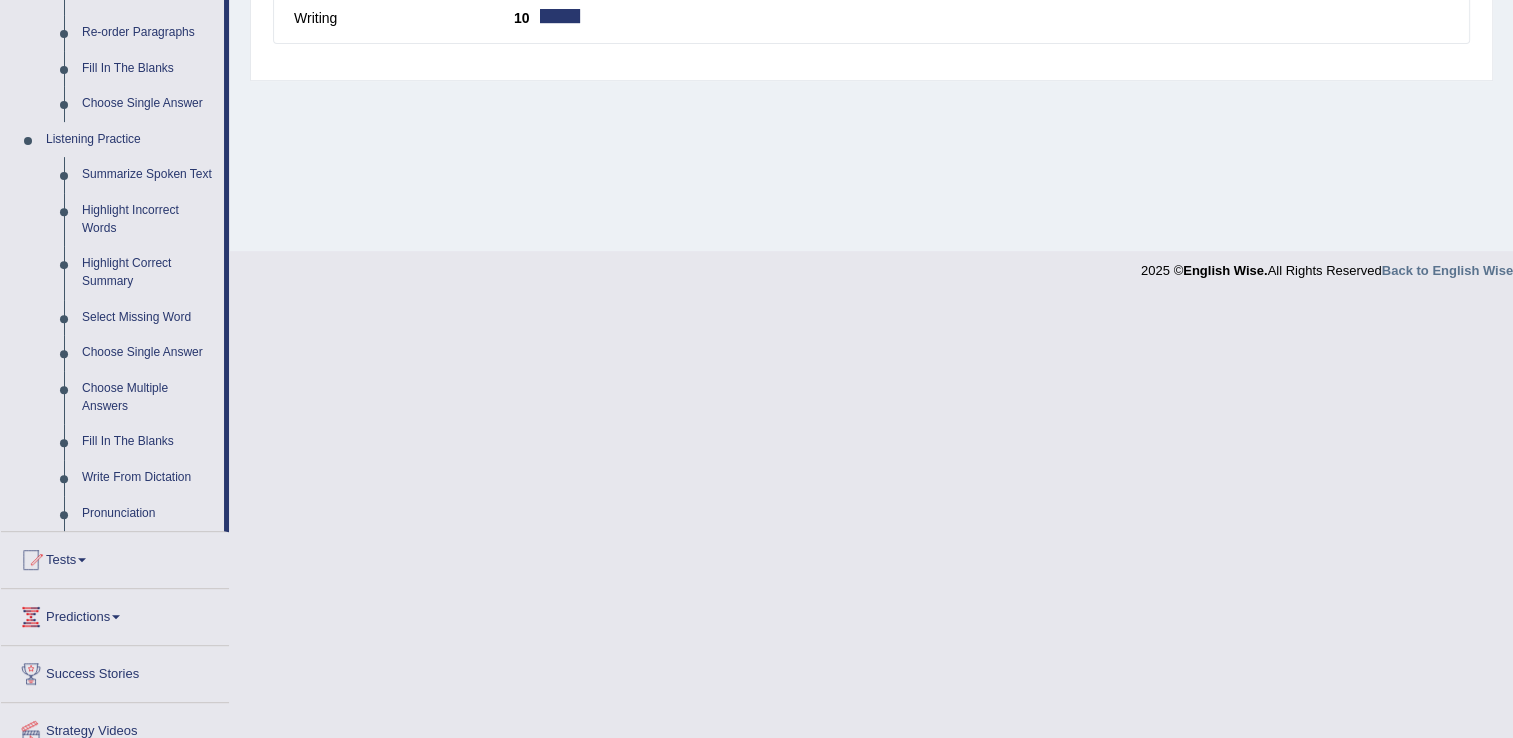 scroll, scrollTop: 827, scrollLeft: 0, axis: vertical 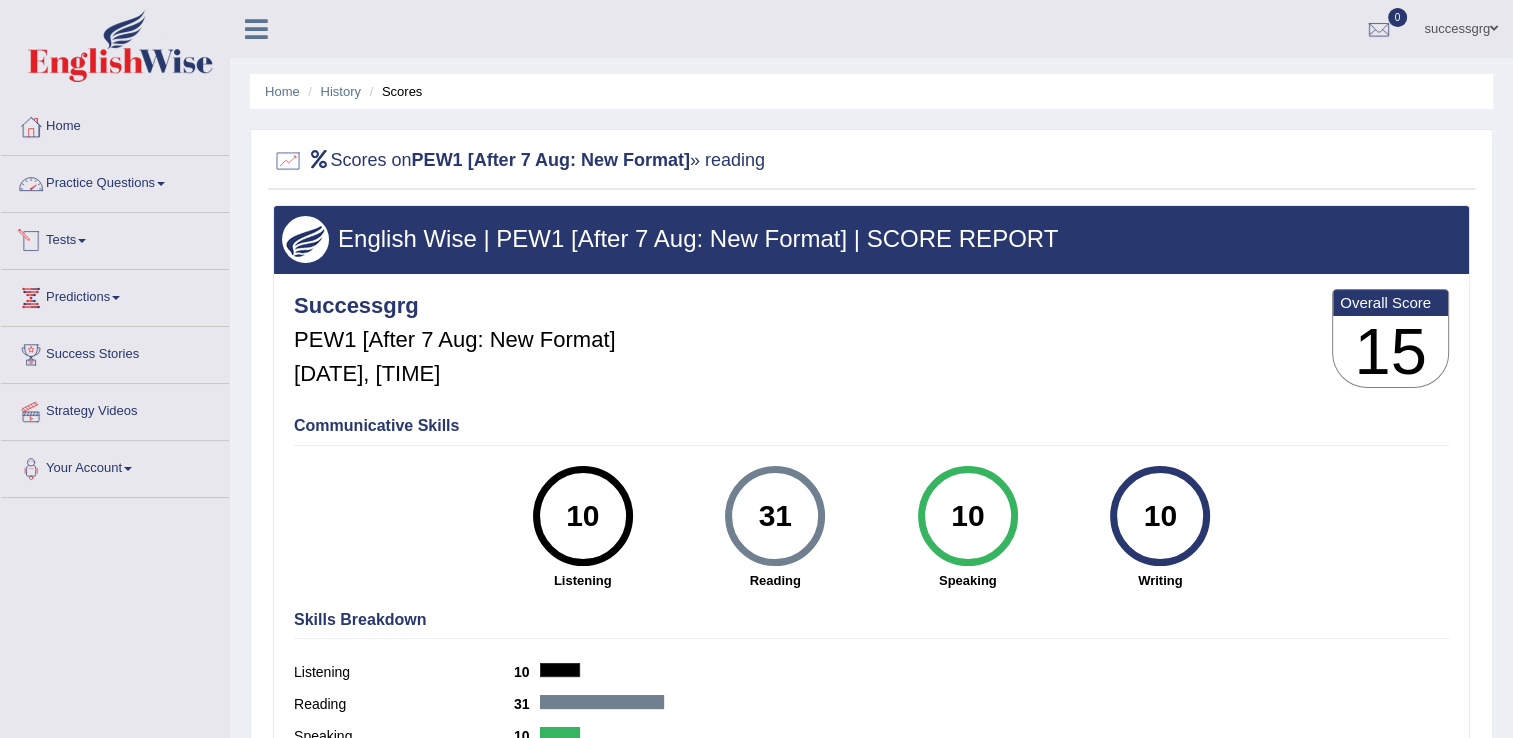 click on "Practice Questions" at bounding box center (115, 181) 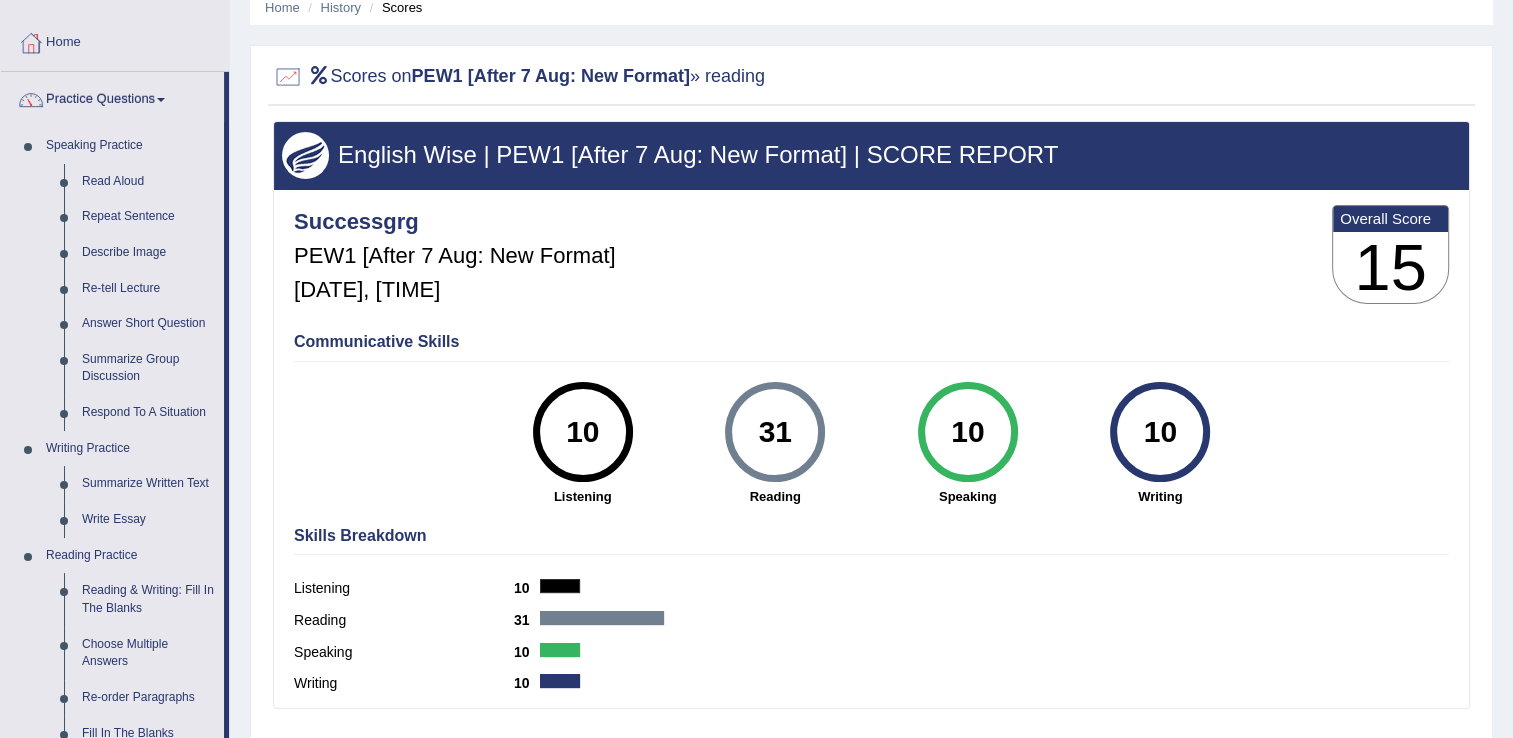 scroll, scrollTop: 0, scrollLeft: 0, axis: both 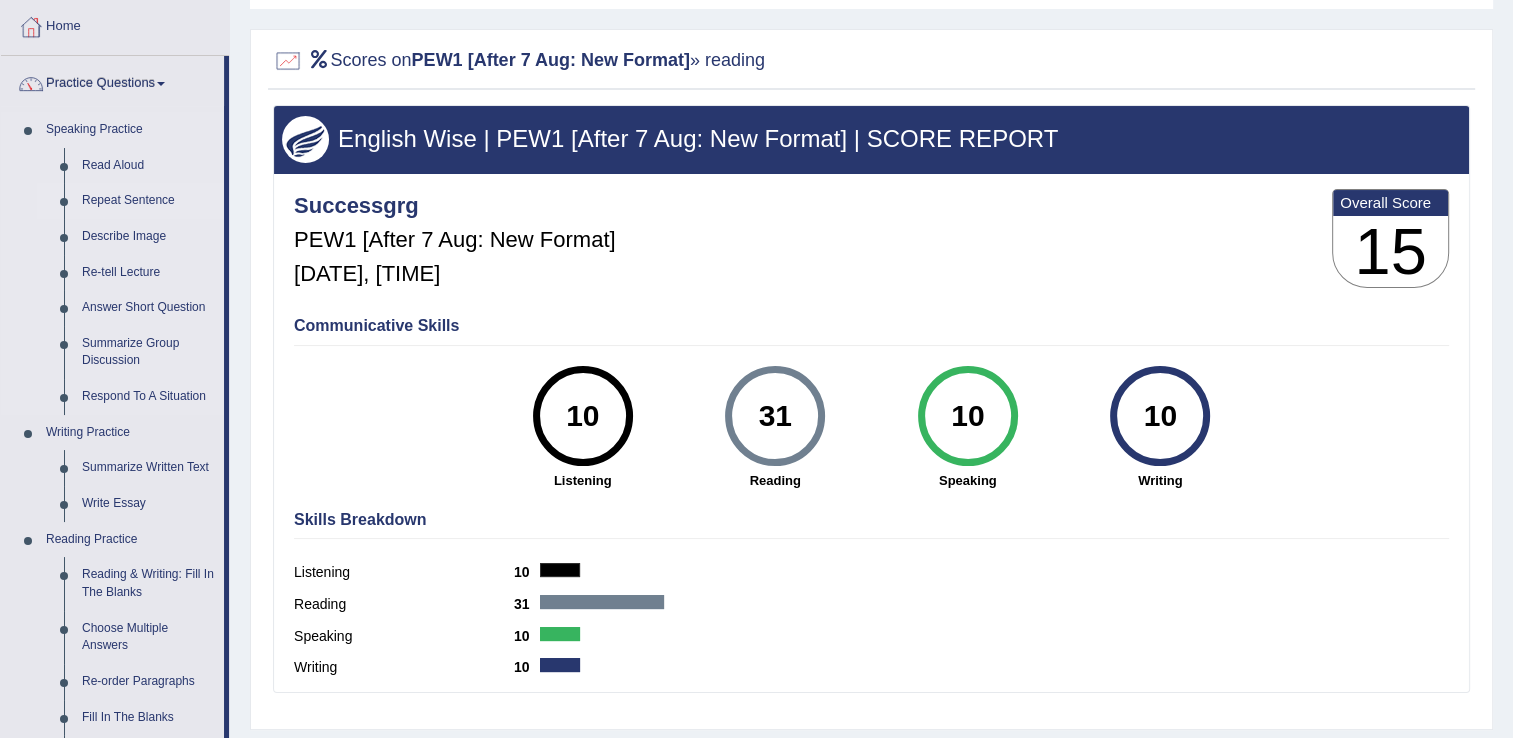 click on "Repeat Sentence" at bounding box center (148, 201) 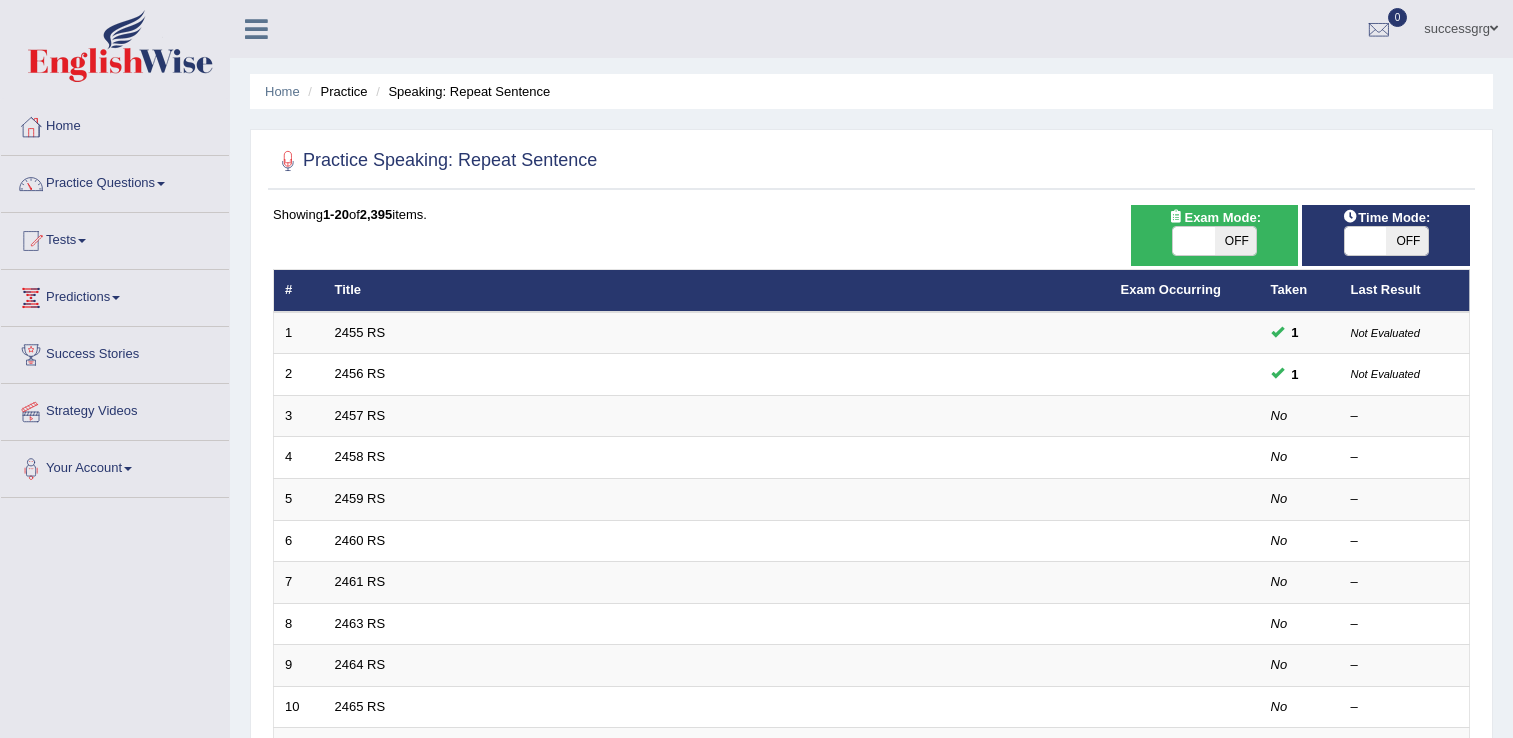 scroll, scrollTop: 0, scrollLeft: 0, axis: both 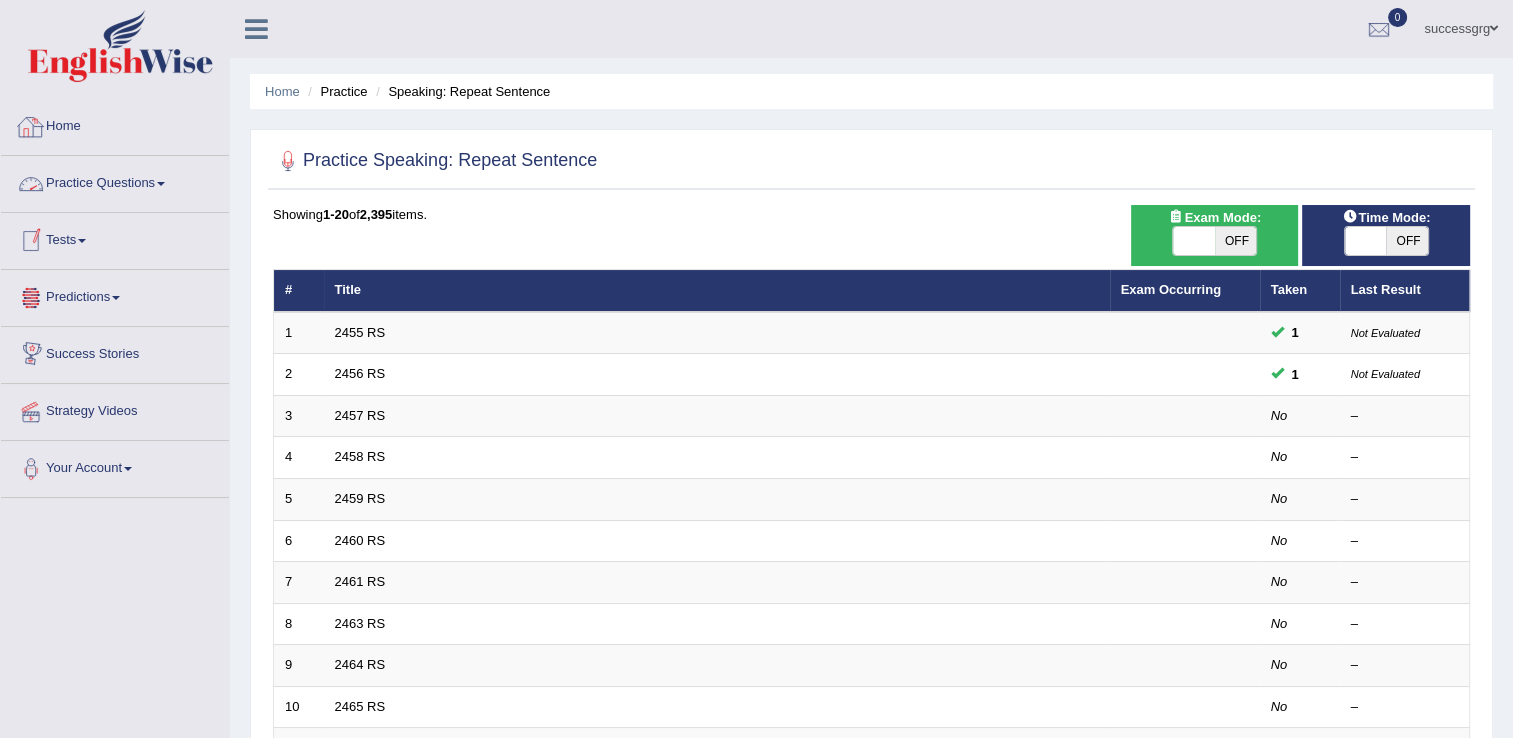 click on "Practice Questions" at bounding box center [115, 181] 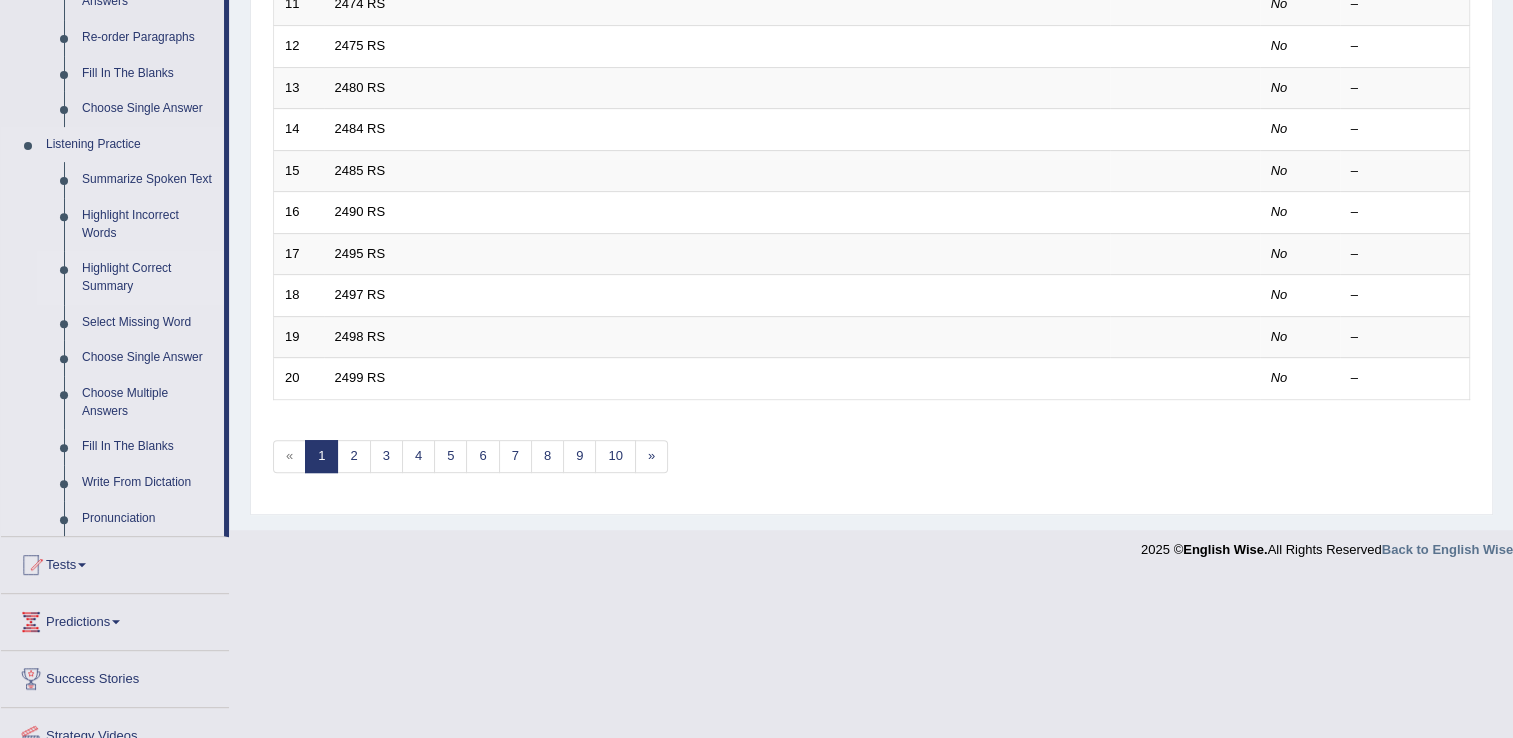 scroll, scrollTop: 800, scrollLeft: 0, axis: vertical 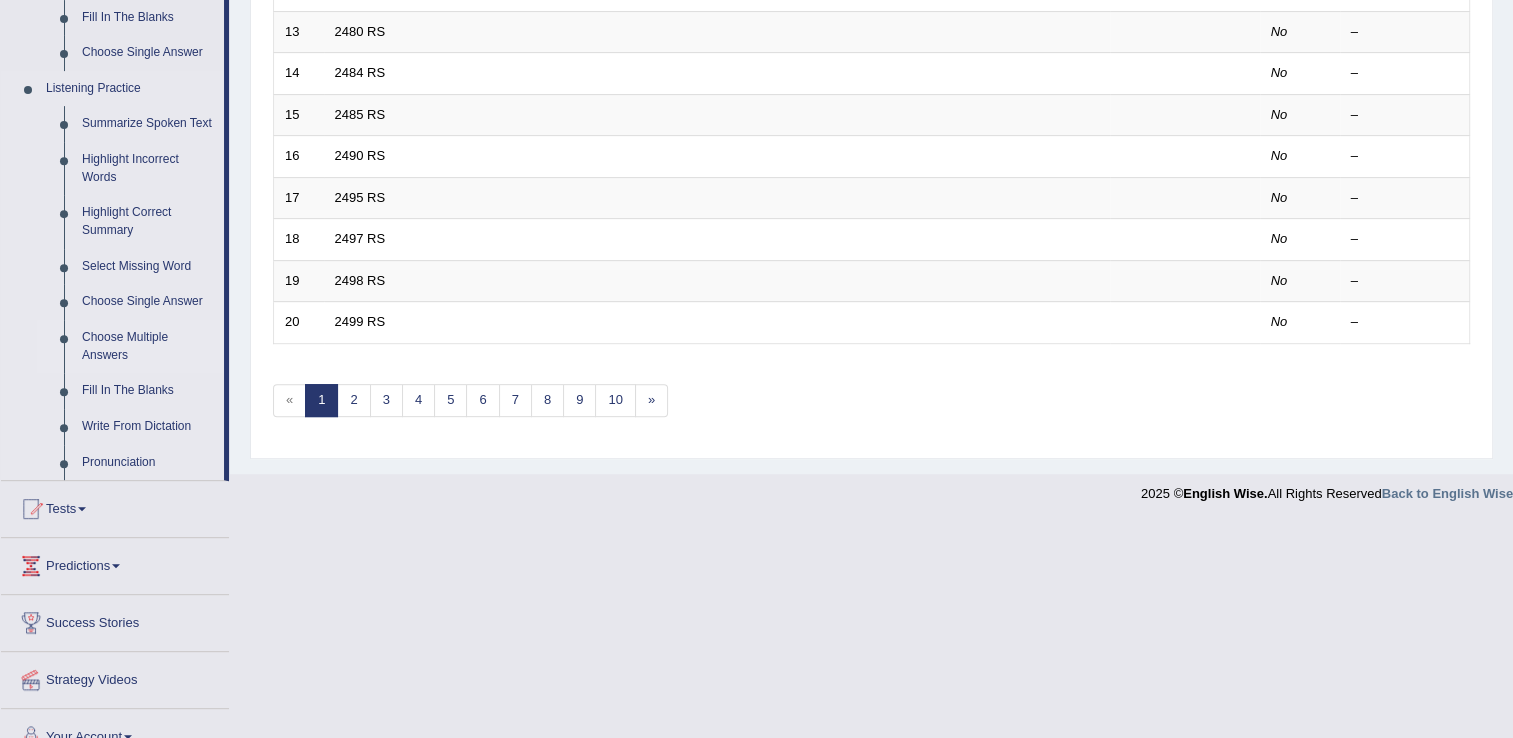 click on "Choose Multiple Answers" at bounding box center [148, 346] 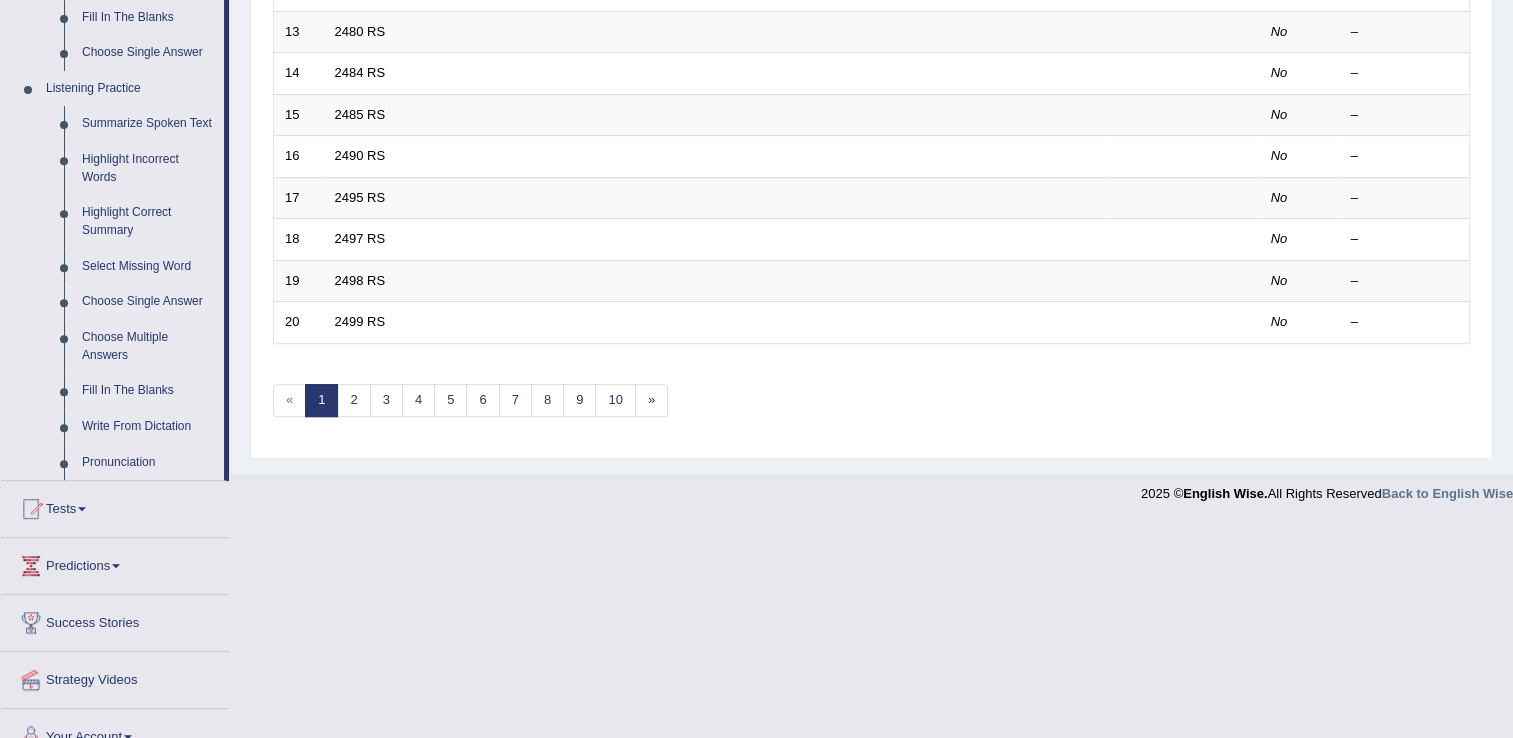 scroll, scrollTop: 580, scrollLeft: 0, axis: vertical 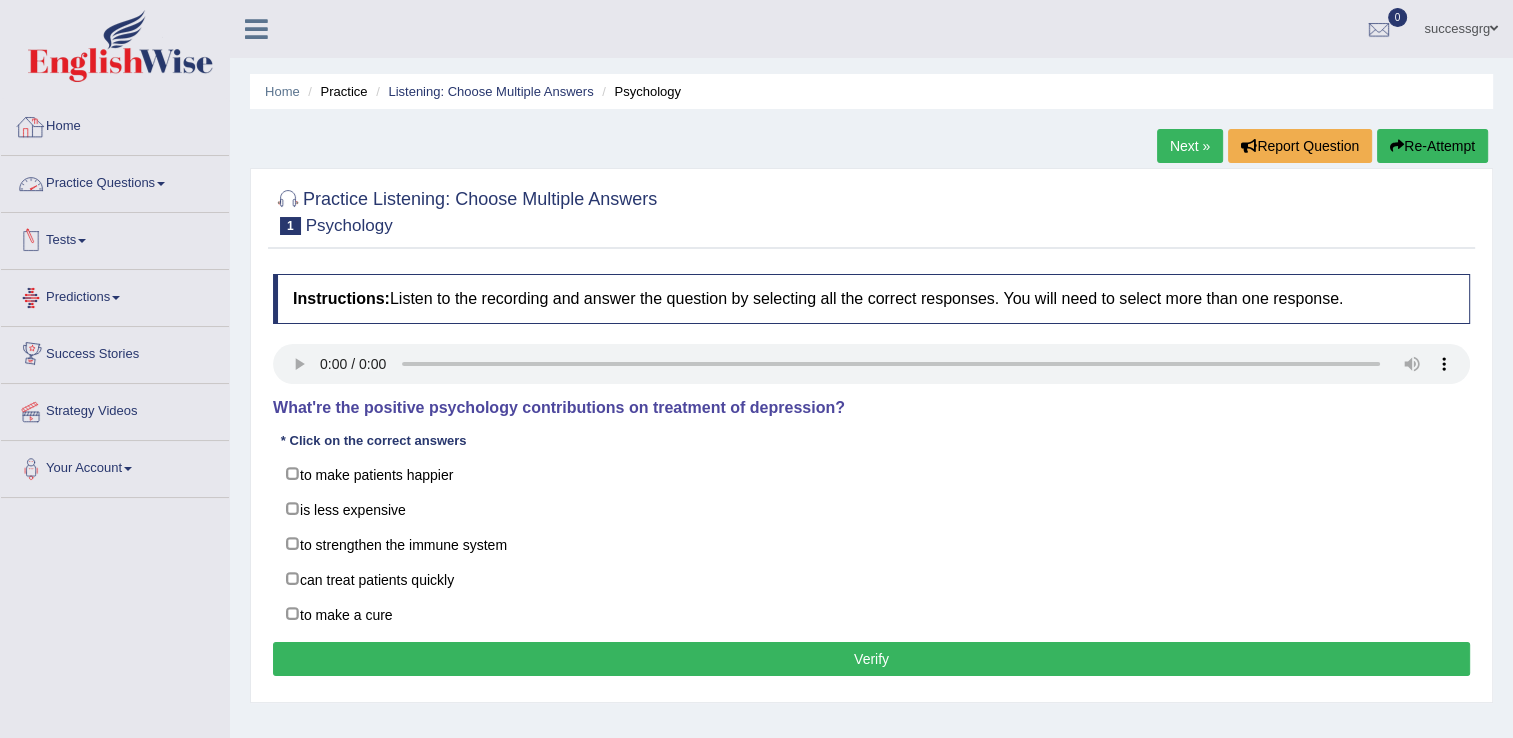 click on "Practice Questions" at bounding box center [115, 181] 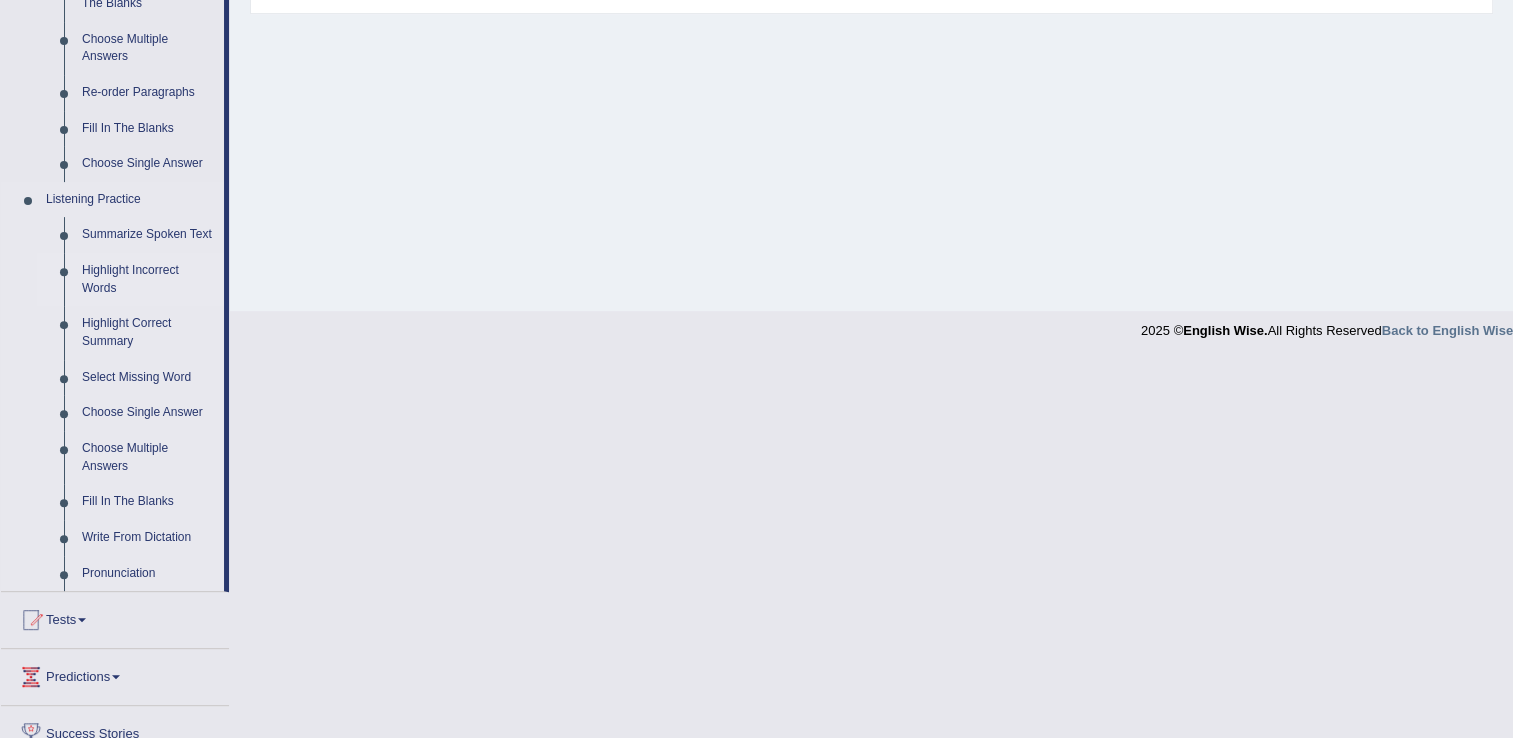 scroll, scrollTop: 700, scrollLeft: 0, axis: vertical 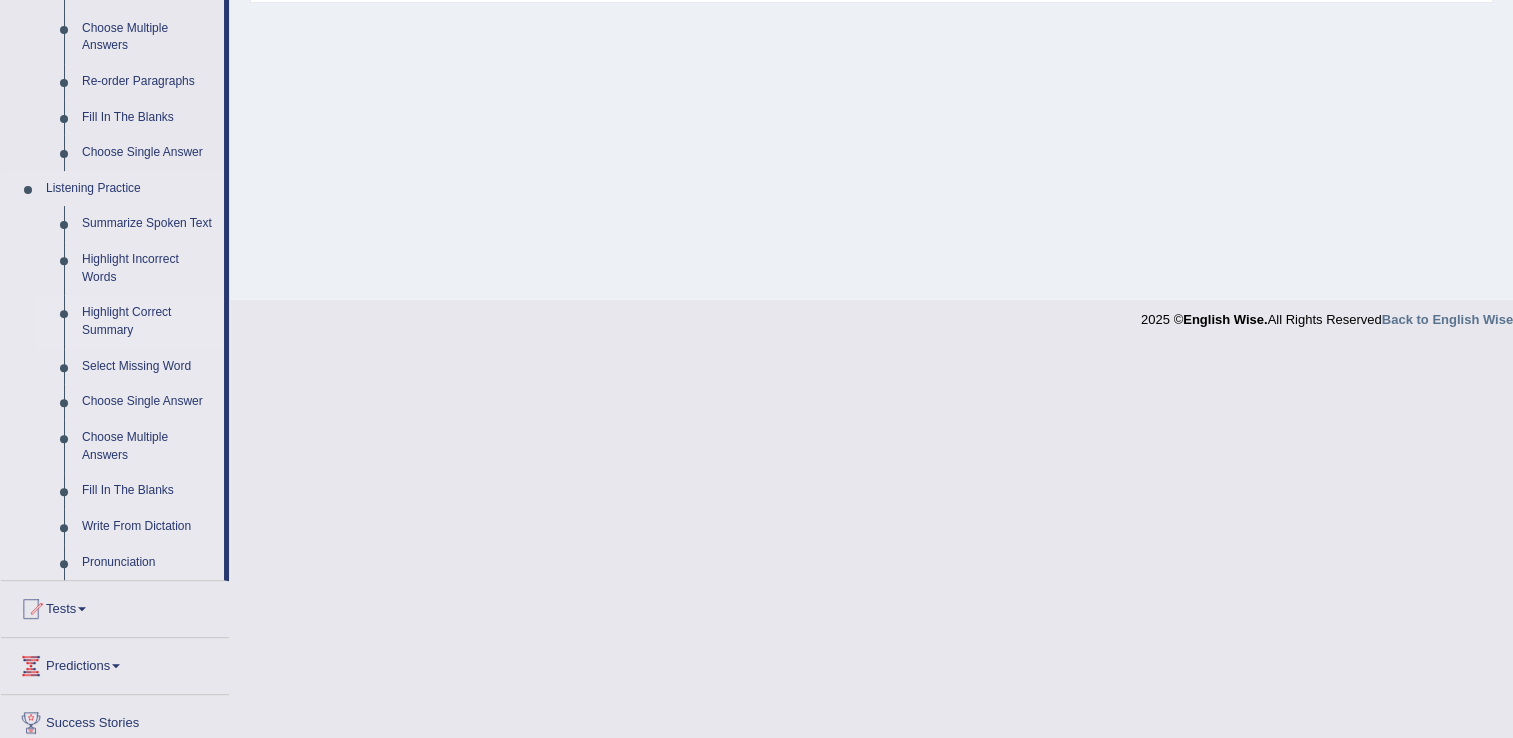 click on "Highlight Correct Summary" at bounding box center (148, 321) 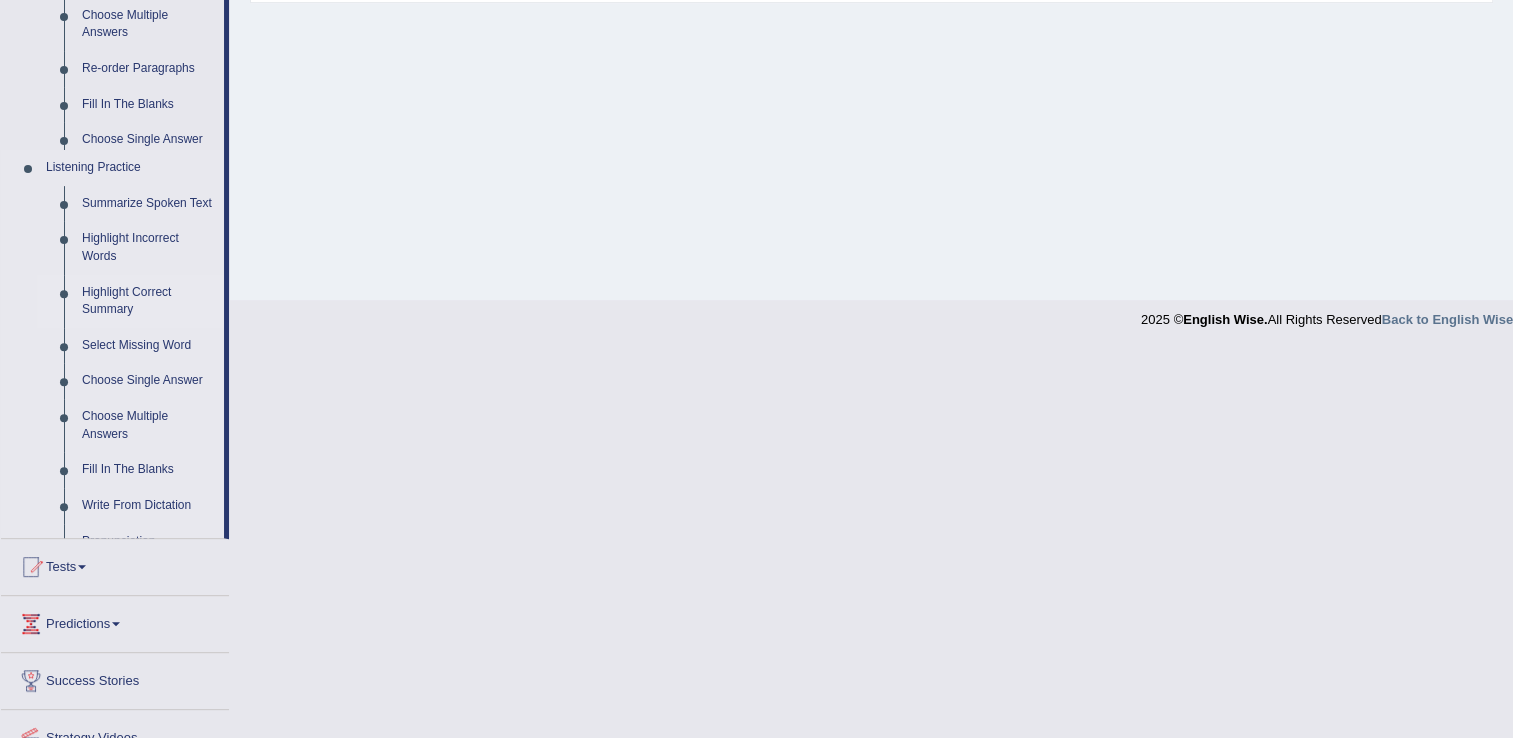 scroll, scrollTop: 312, scrollLeft: 0, axis: vertical 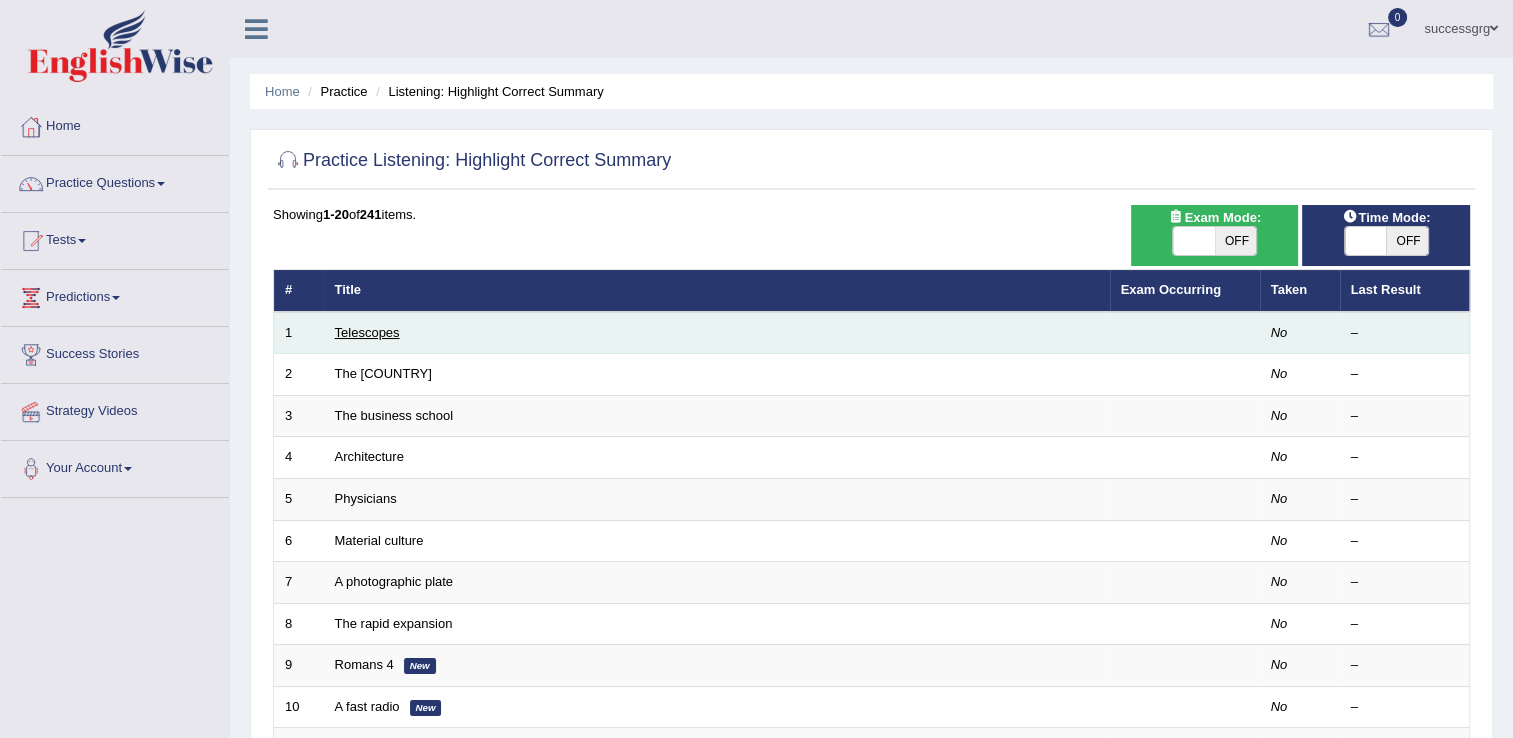 click on "Telescopes" at bounding box center (367, 332) 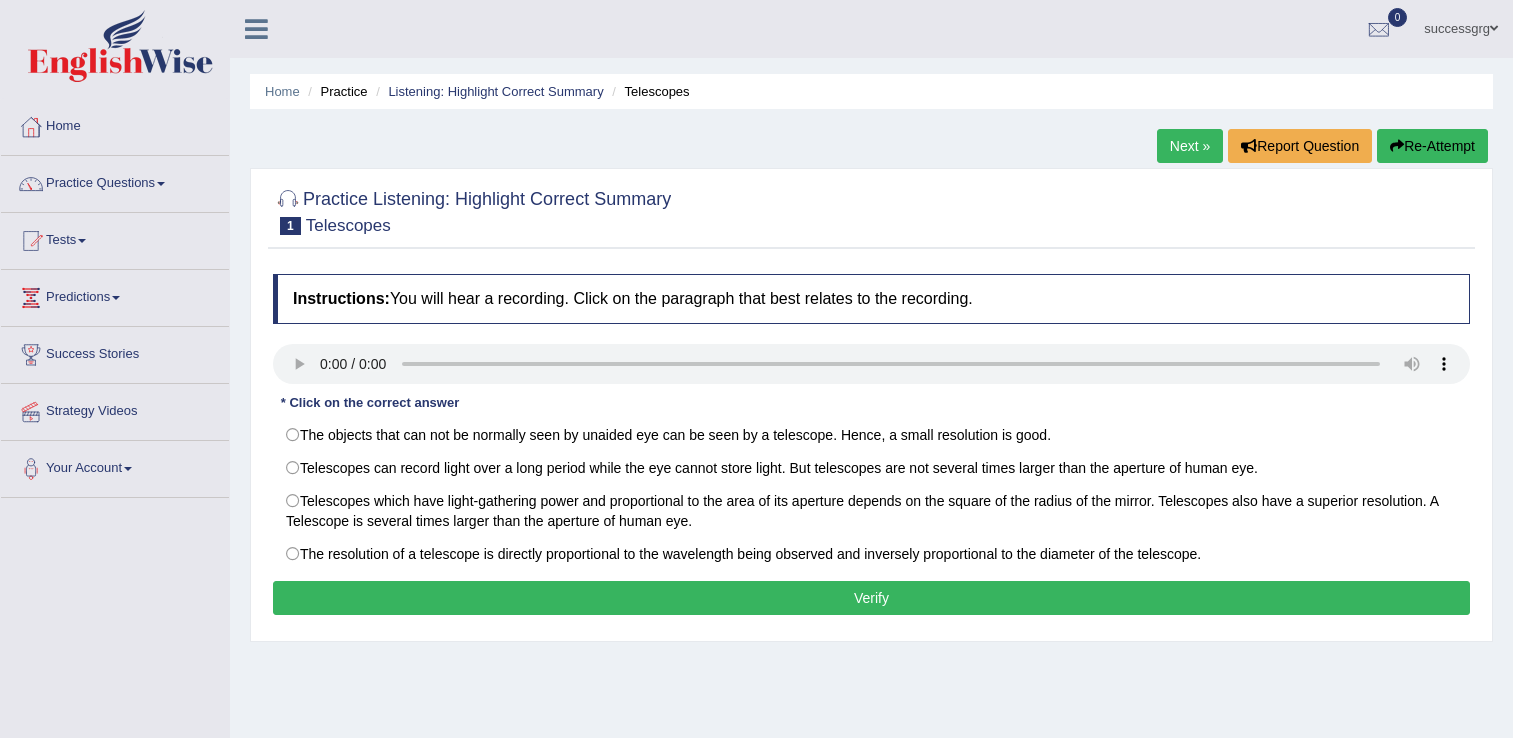scroll, scrollTop: 0, scrollLeft: 0, axis: both 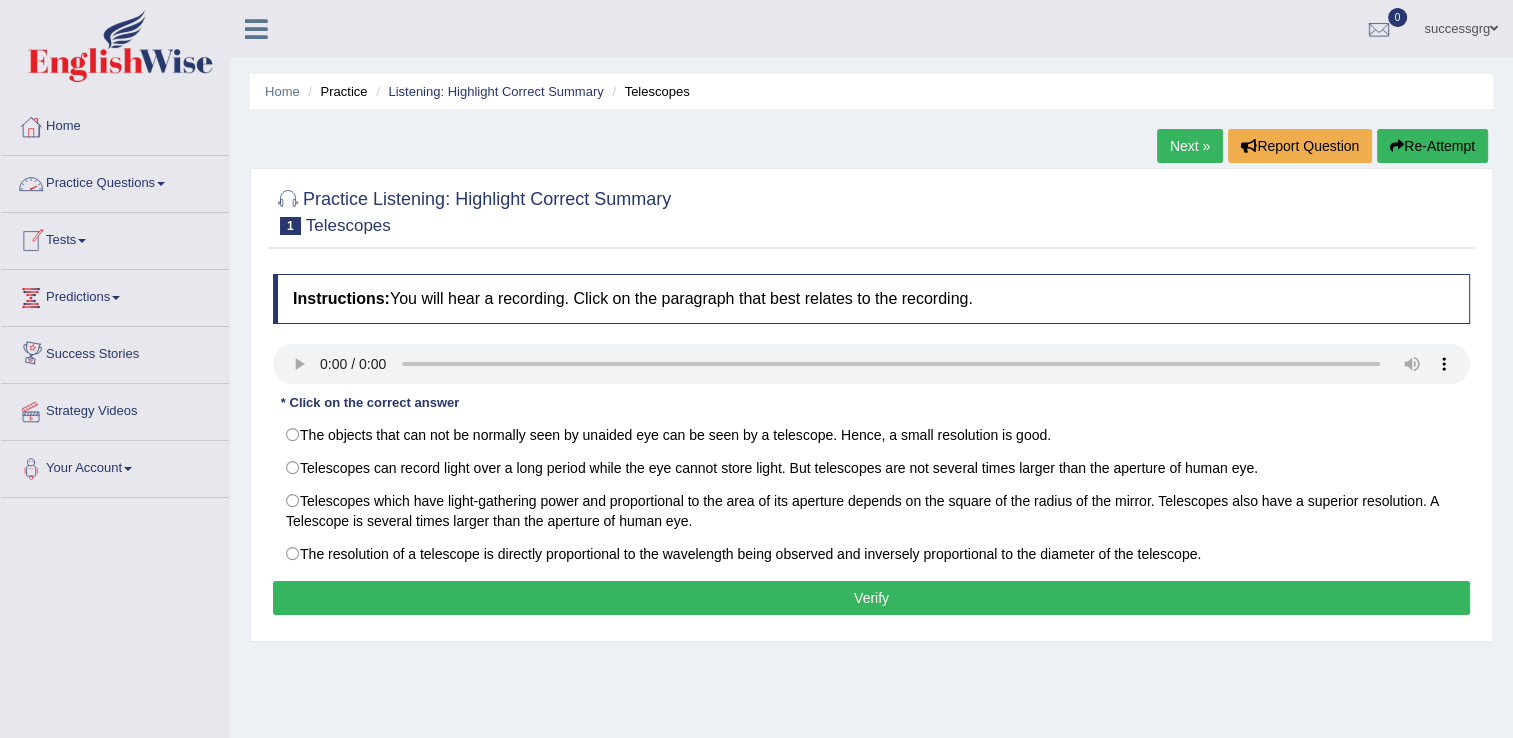 click on "Practice Questions" at bounding box center (115, 181) 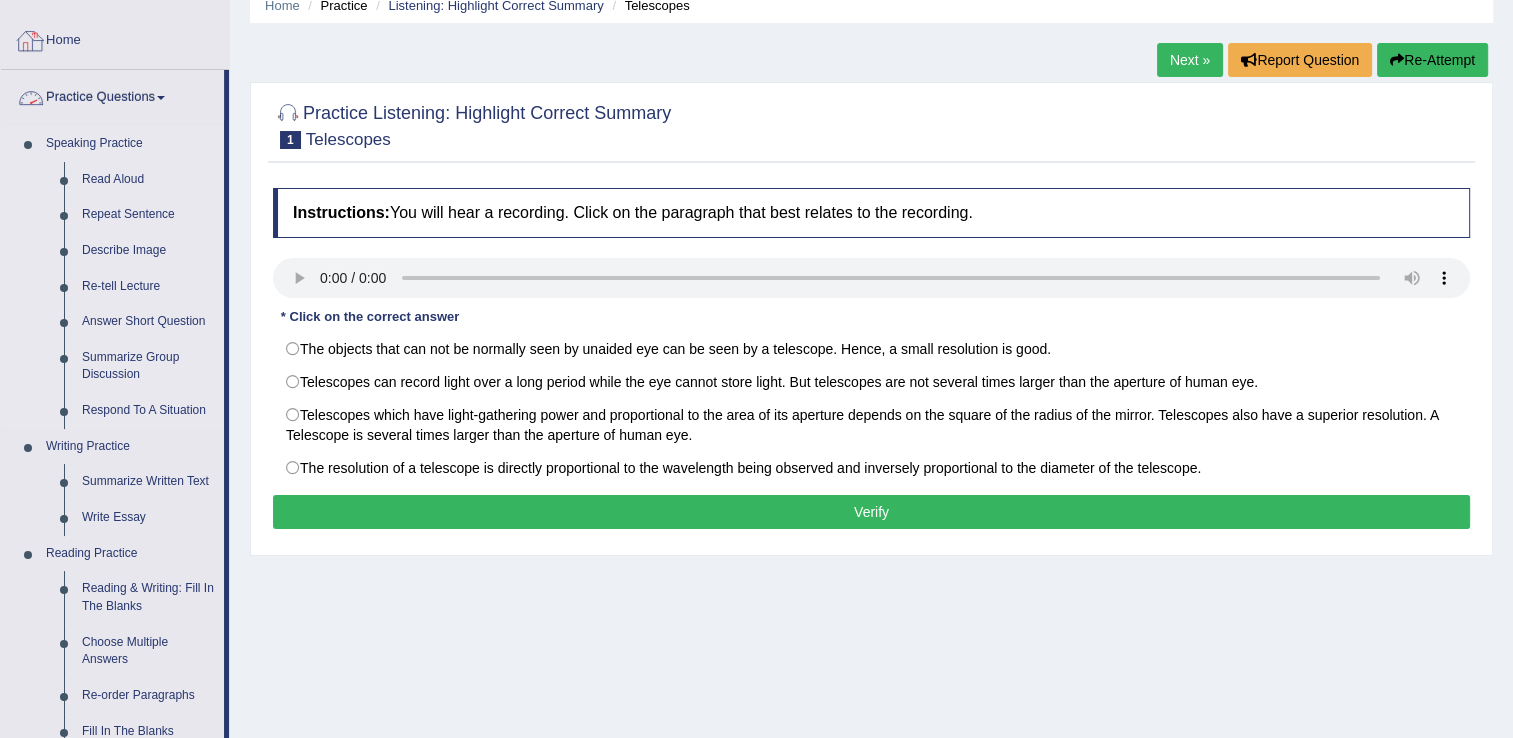 scroll, scrollTop: 0, scrollLeft: 0, axis: both 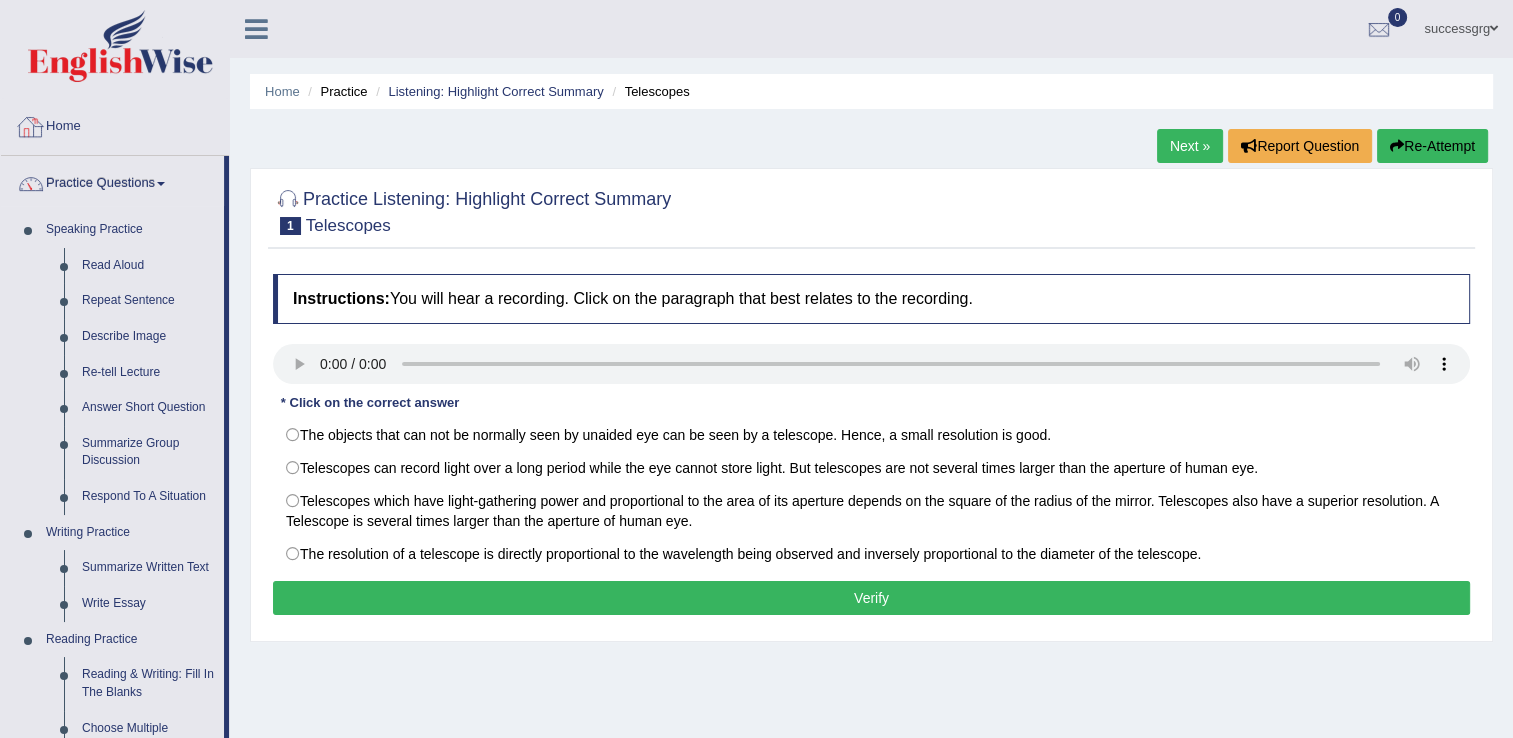 click on "Home" at bounding box center (115, 124) 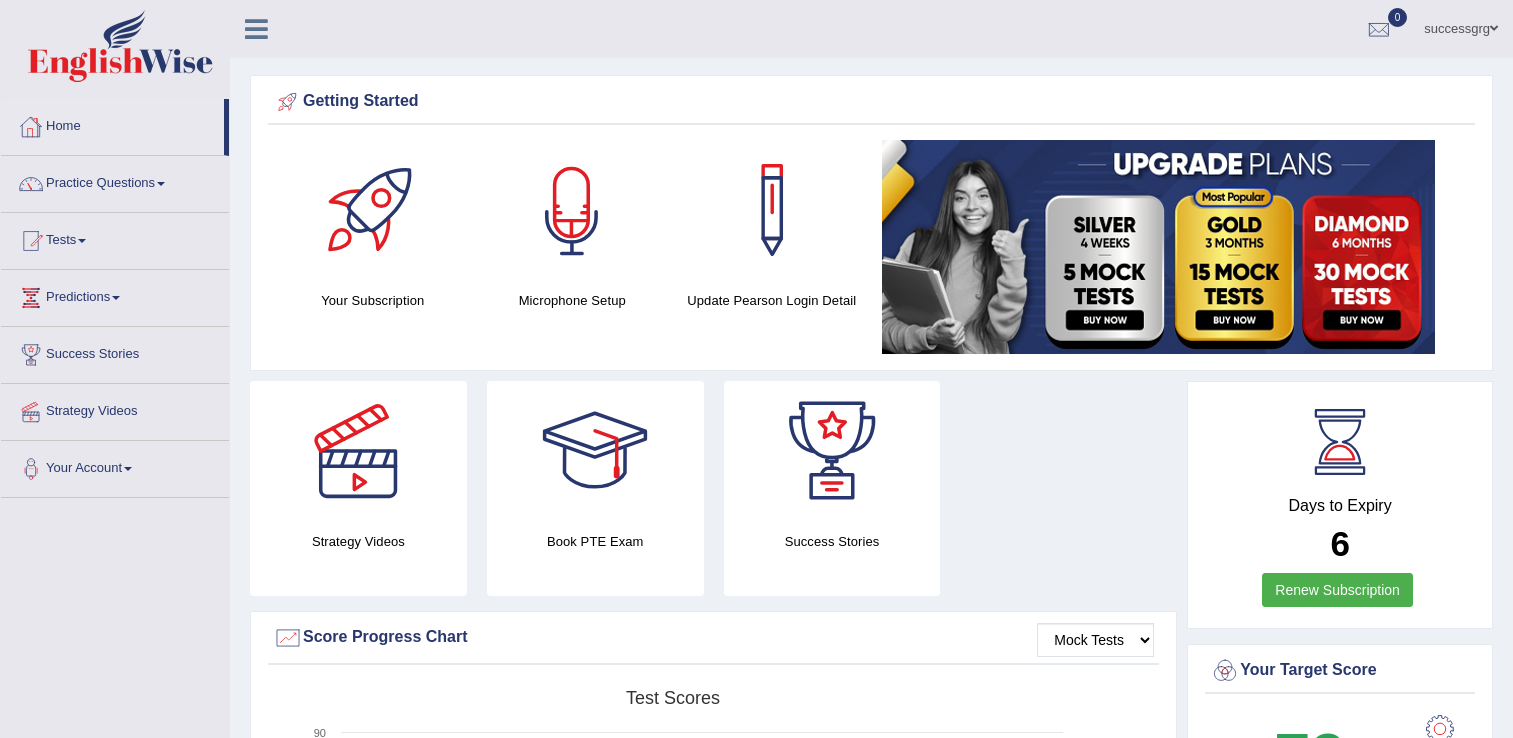scroll, scrollTop: 0, scrollLeft: 0, axis: both 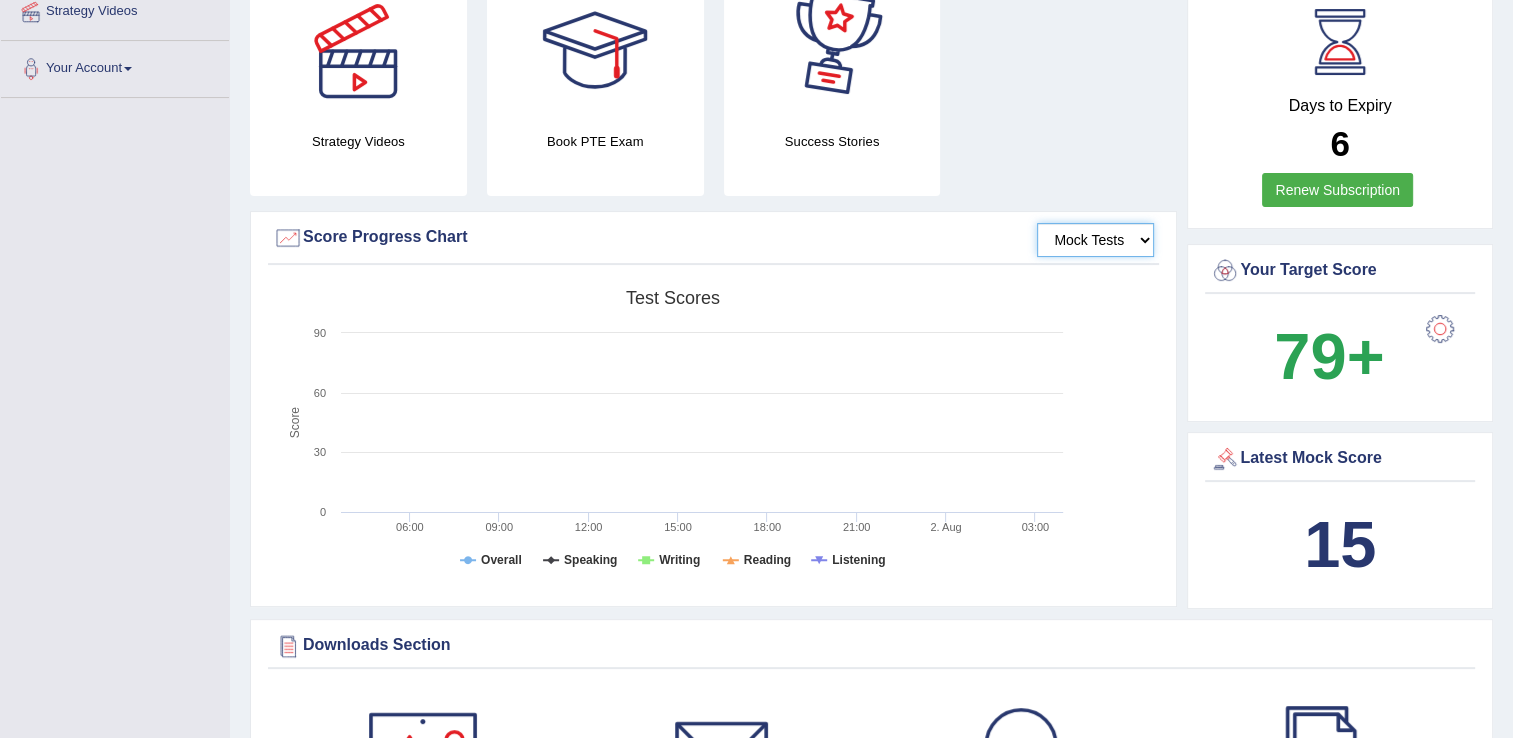 click on "Mock Tests" at bounding box center [1095, 240] 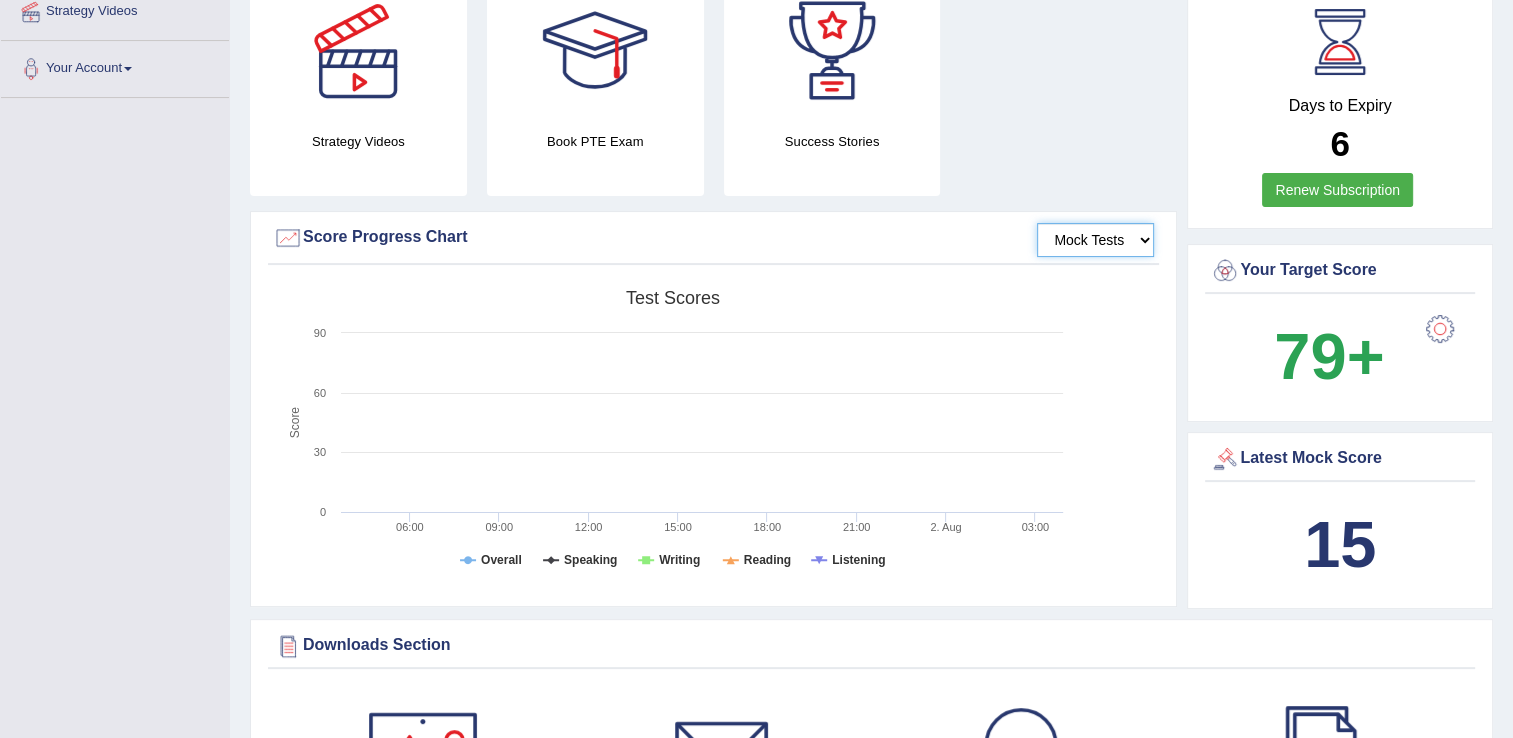 click on "Mock Tests" at bounding box center (1095, 240) 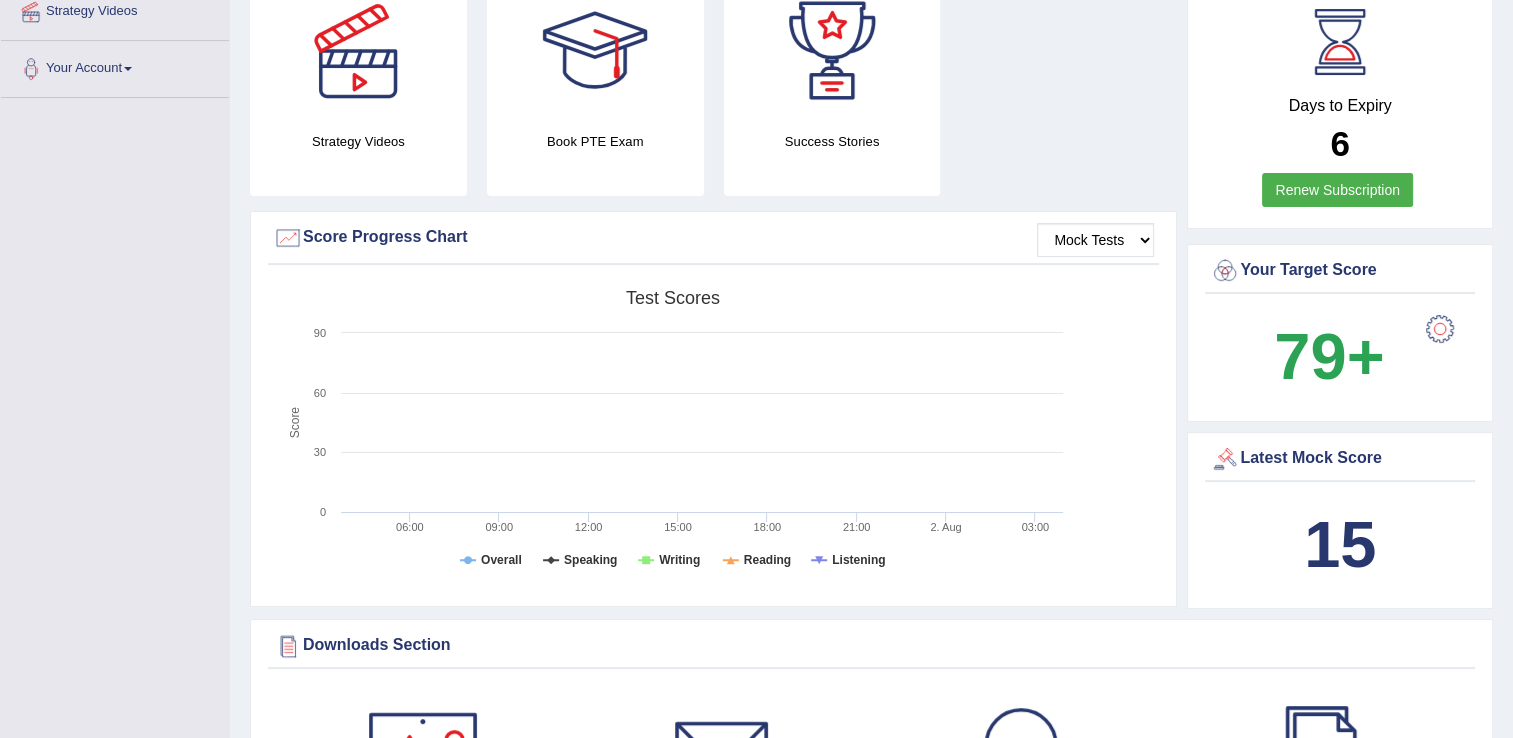 click at bounding box center (1440, 329) 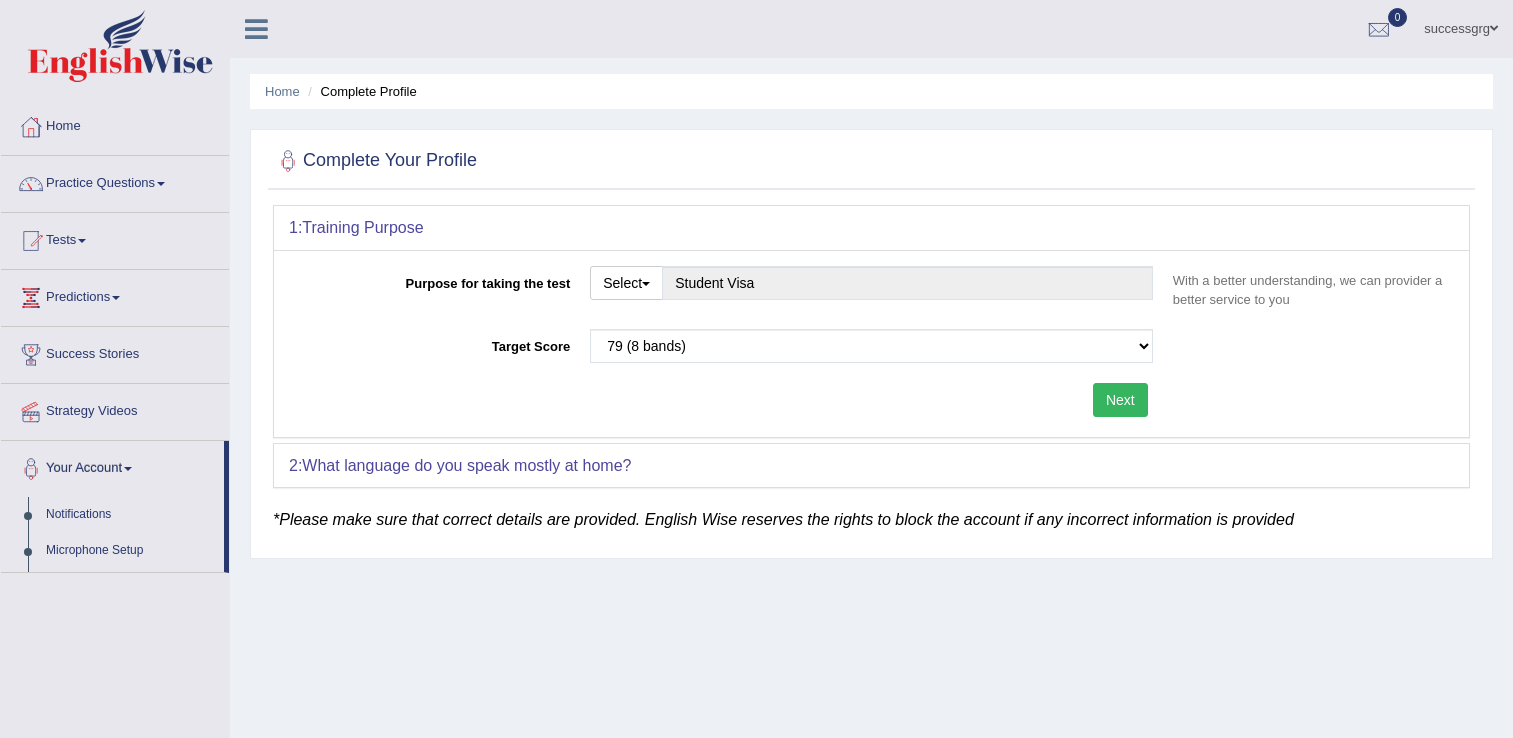 scroll, scrollTop: 0, scrollLeft: 0, axis: both 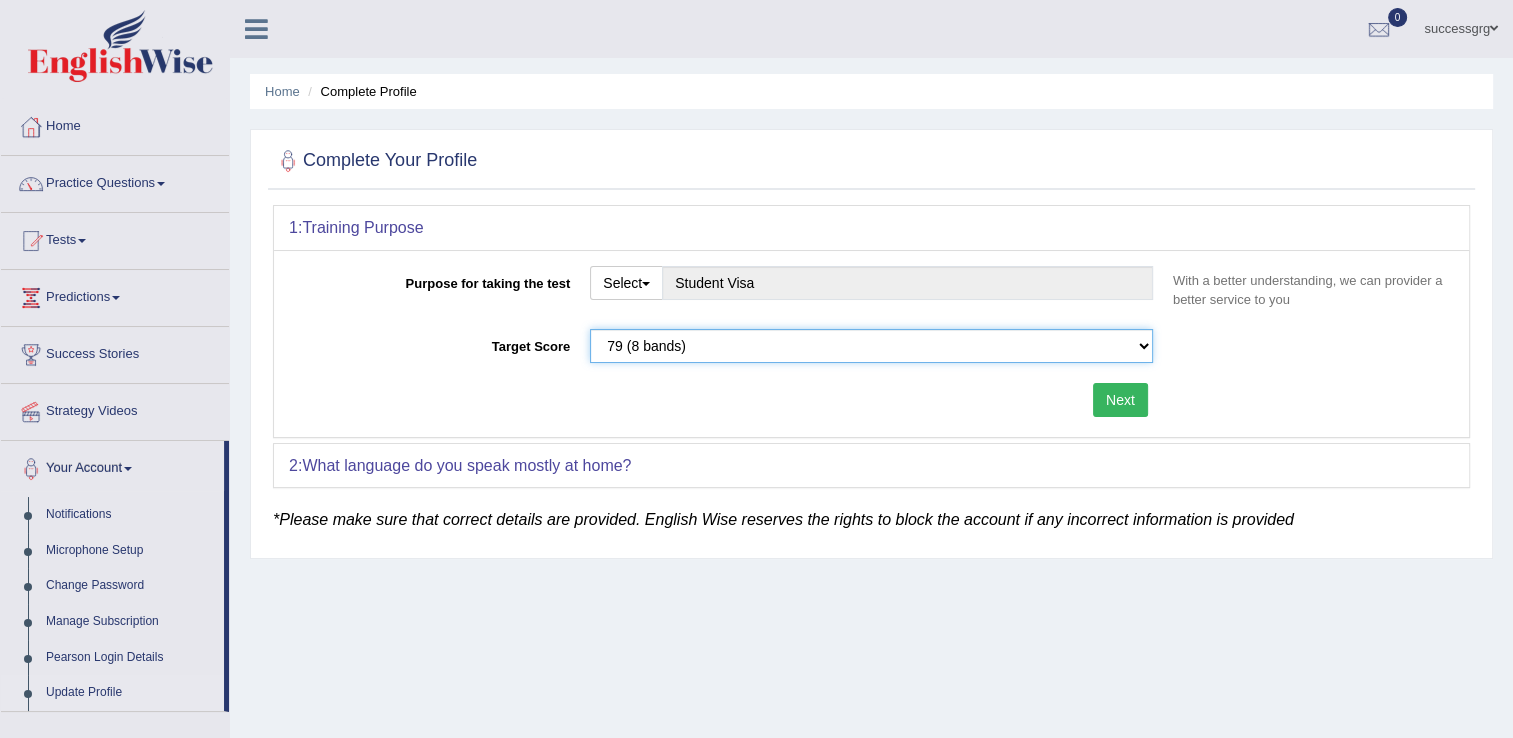 click on "Please select the correct value
50 (6 bands)
58 (6.5 bands)
65 (7 bands)
79 (8 bands)" at bounding box center (871, 346) 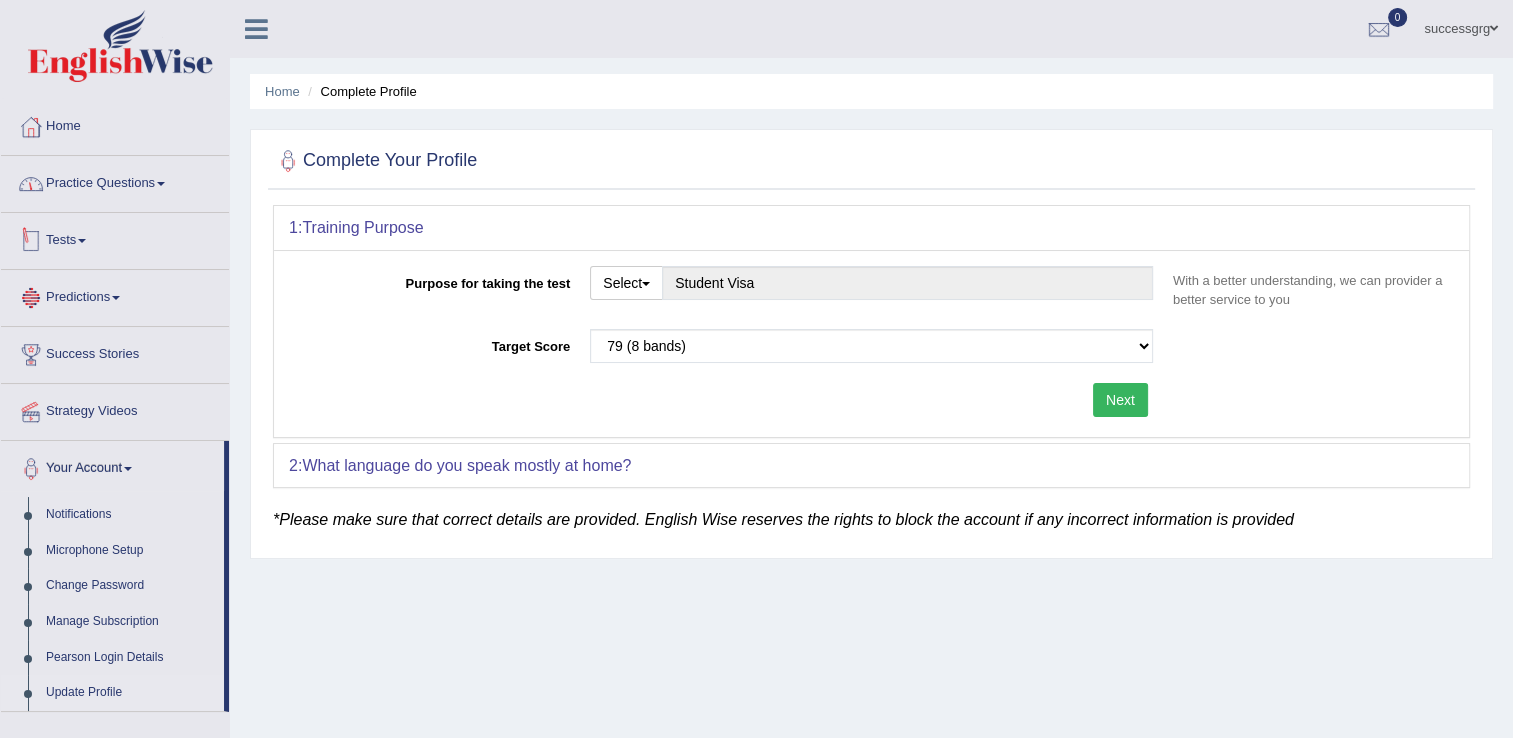 click on "Practice Questions" at bounding box center [115, 181] 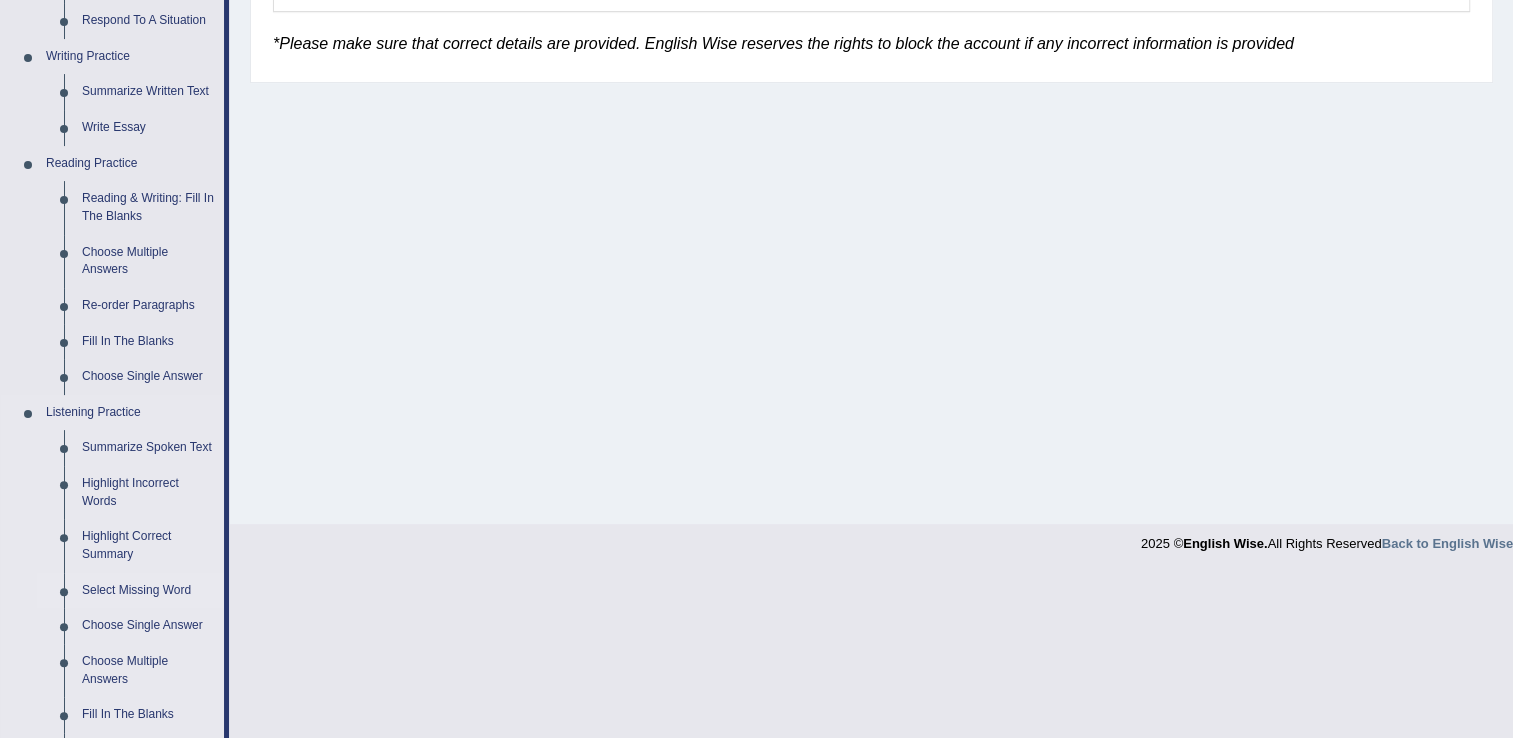 scroll, scrollTop: 600, scrollLeft: 0, axis: vertical 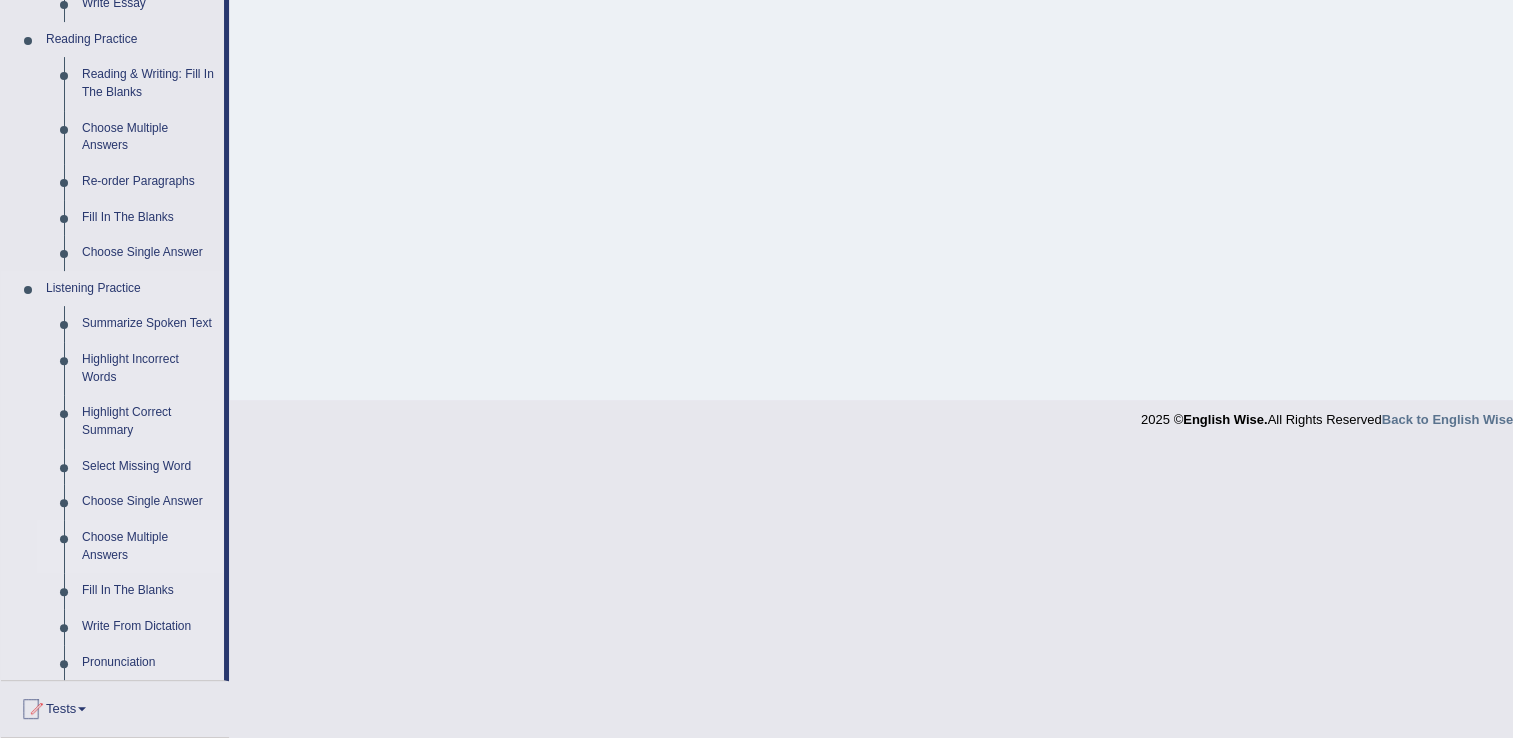 click on "Choose Multiple Answers" at bounding box center (148, 546) 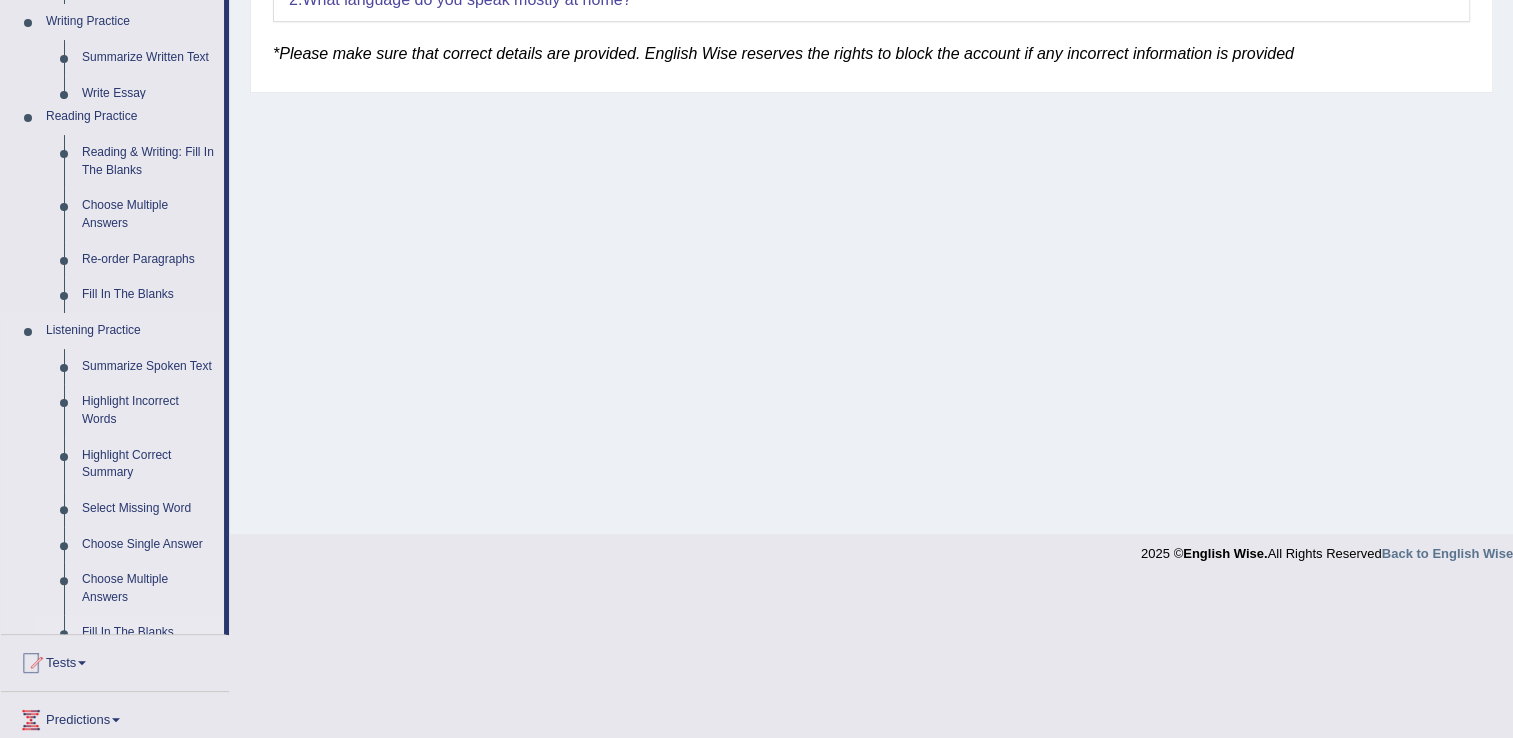 scroll, scrollTop: 312, scrollLeft: 0, axis: vertical 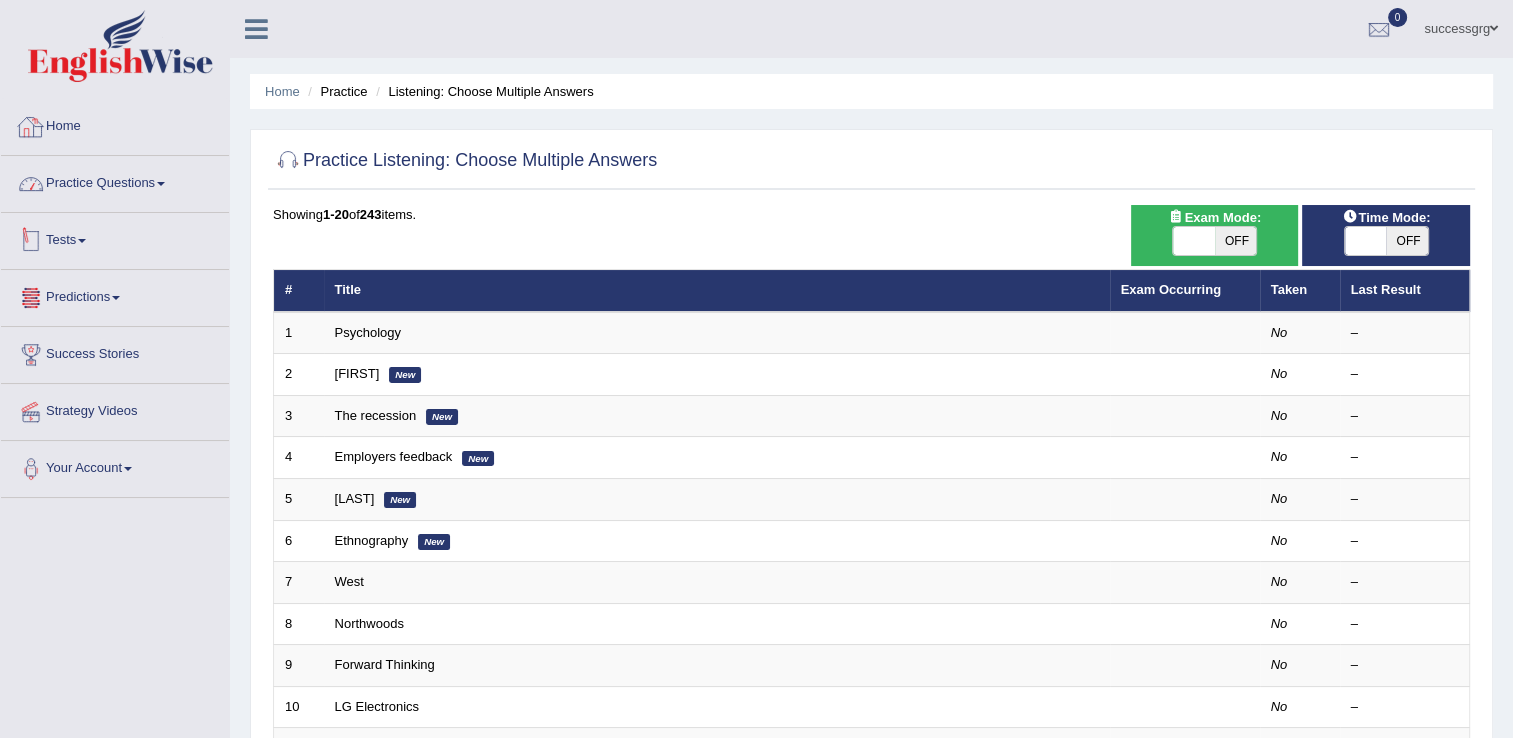 click on "Practice Questions" at bounding box center (115, 181) 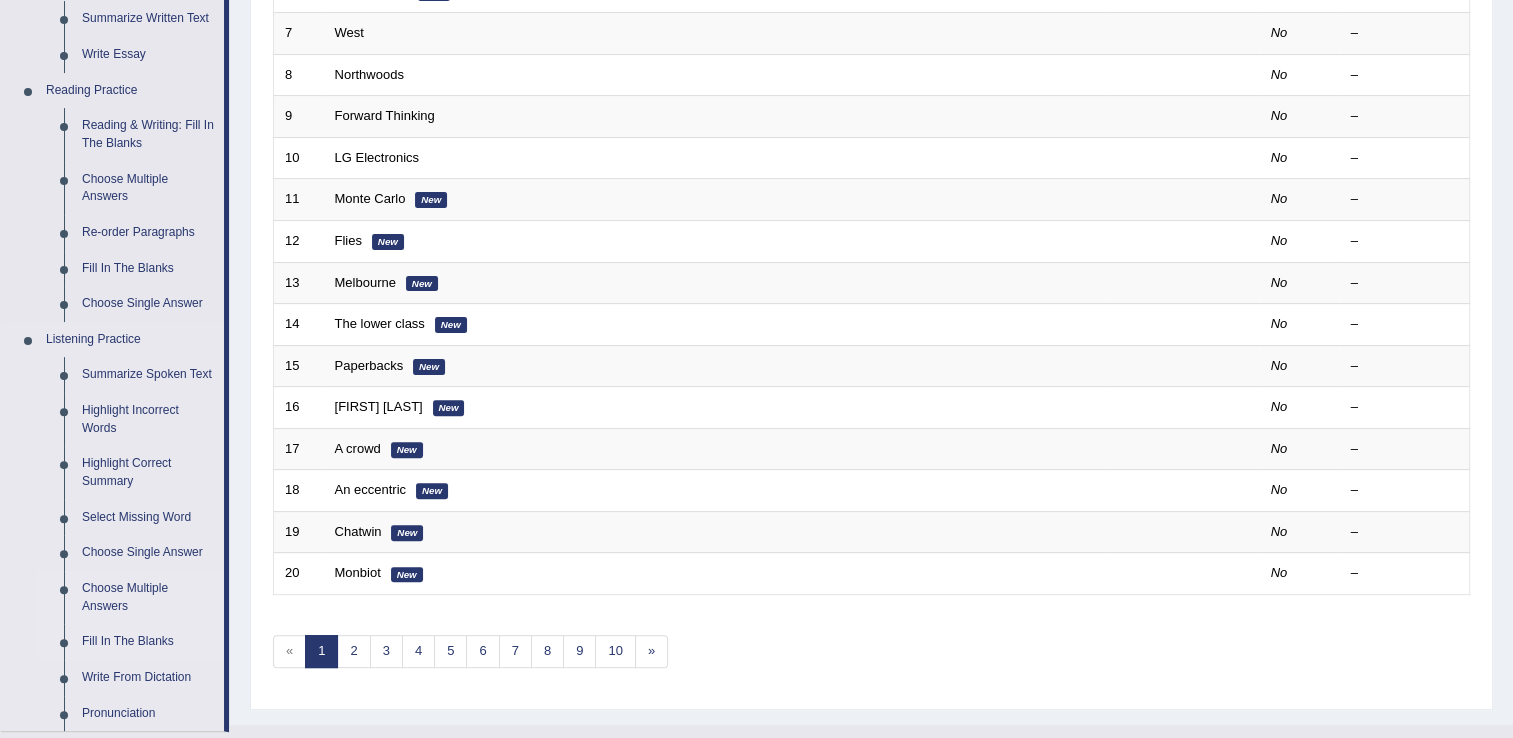 scroll, scrollTop: 600, scrollLeft: 0, axis: vertical 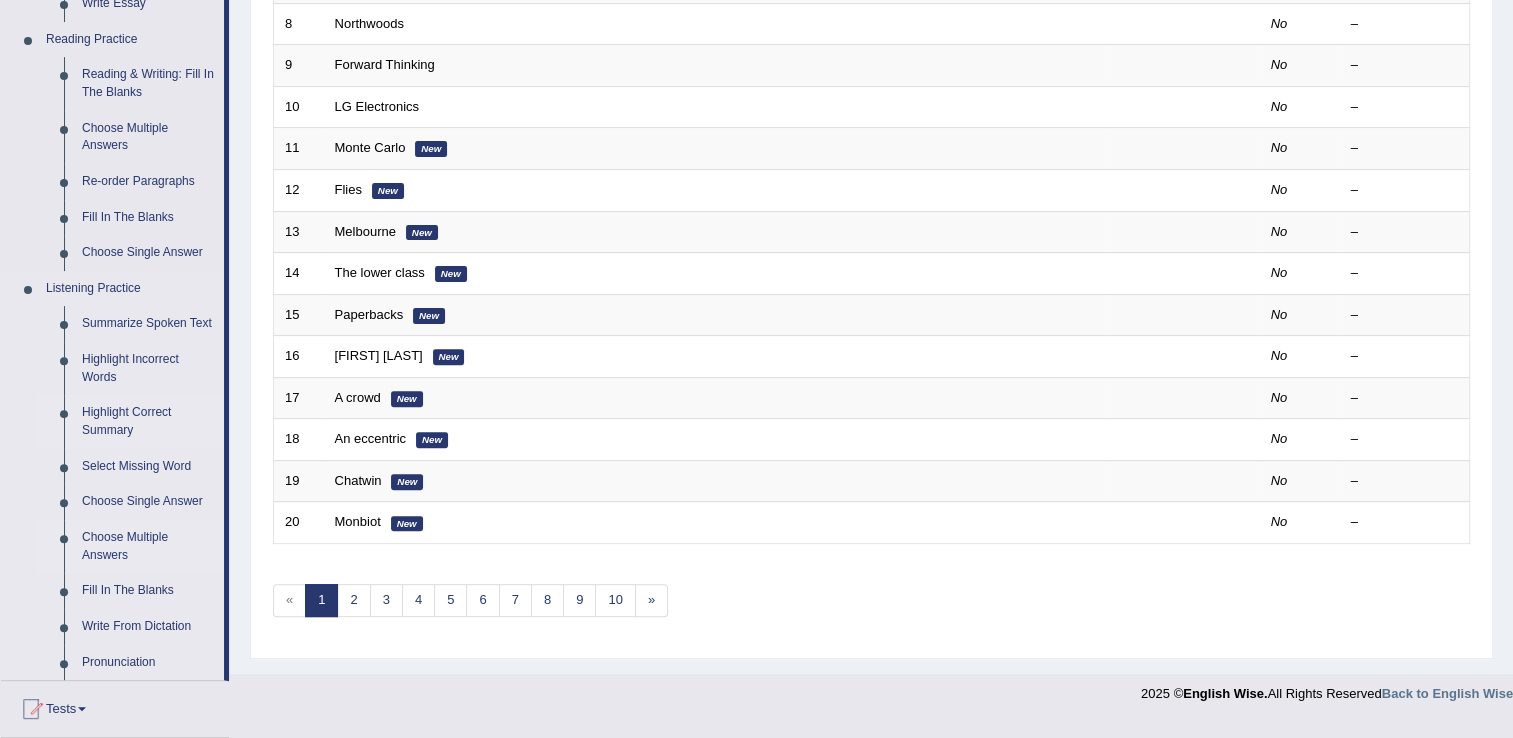 click on "Highlight Correct Summary" at bounding box center (148, 421) 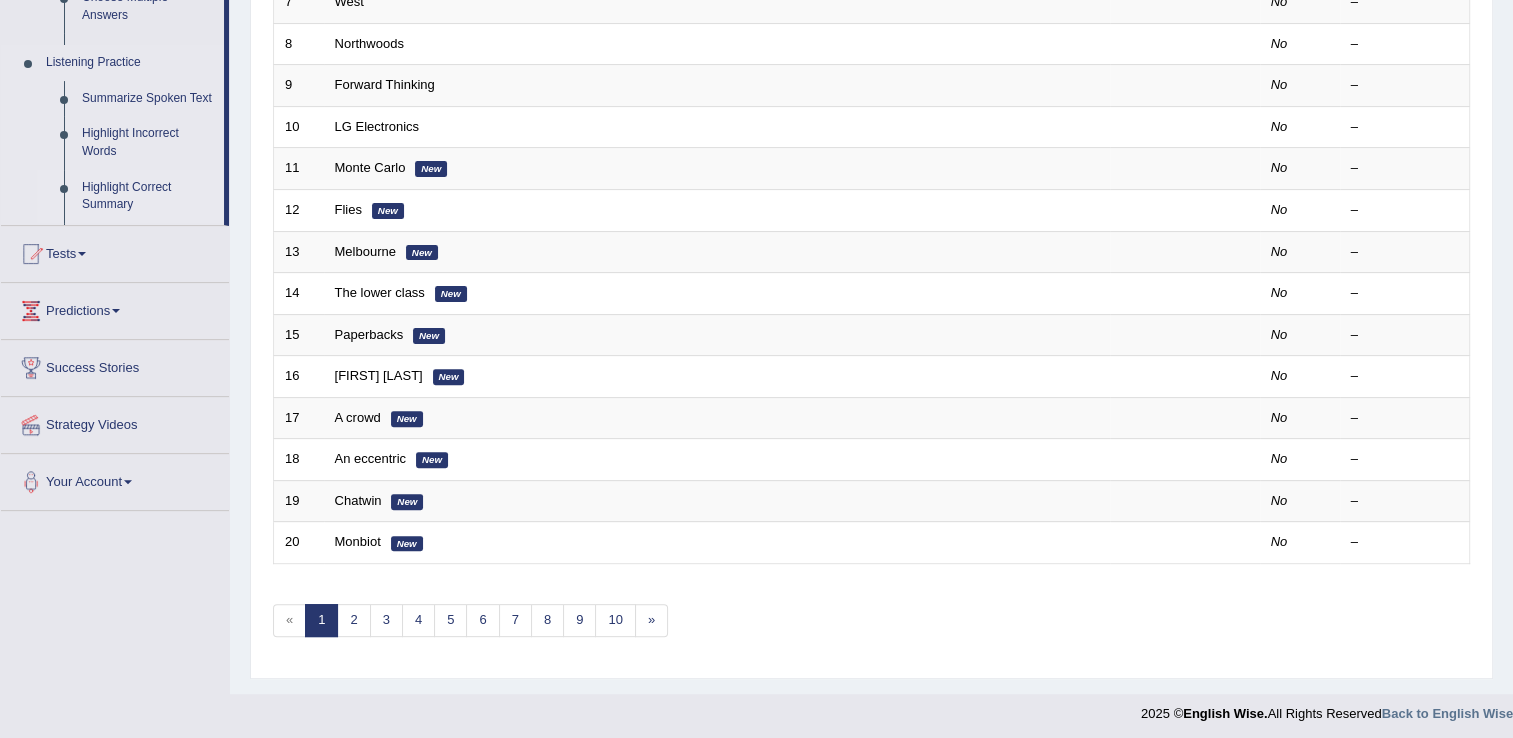 scroll, scrollTop: 262, scrollLeft: 0, axis: vertical 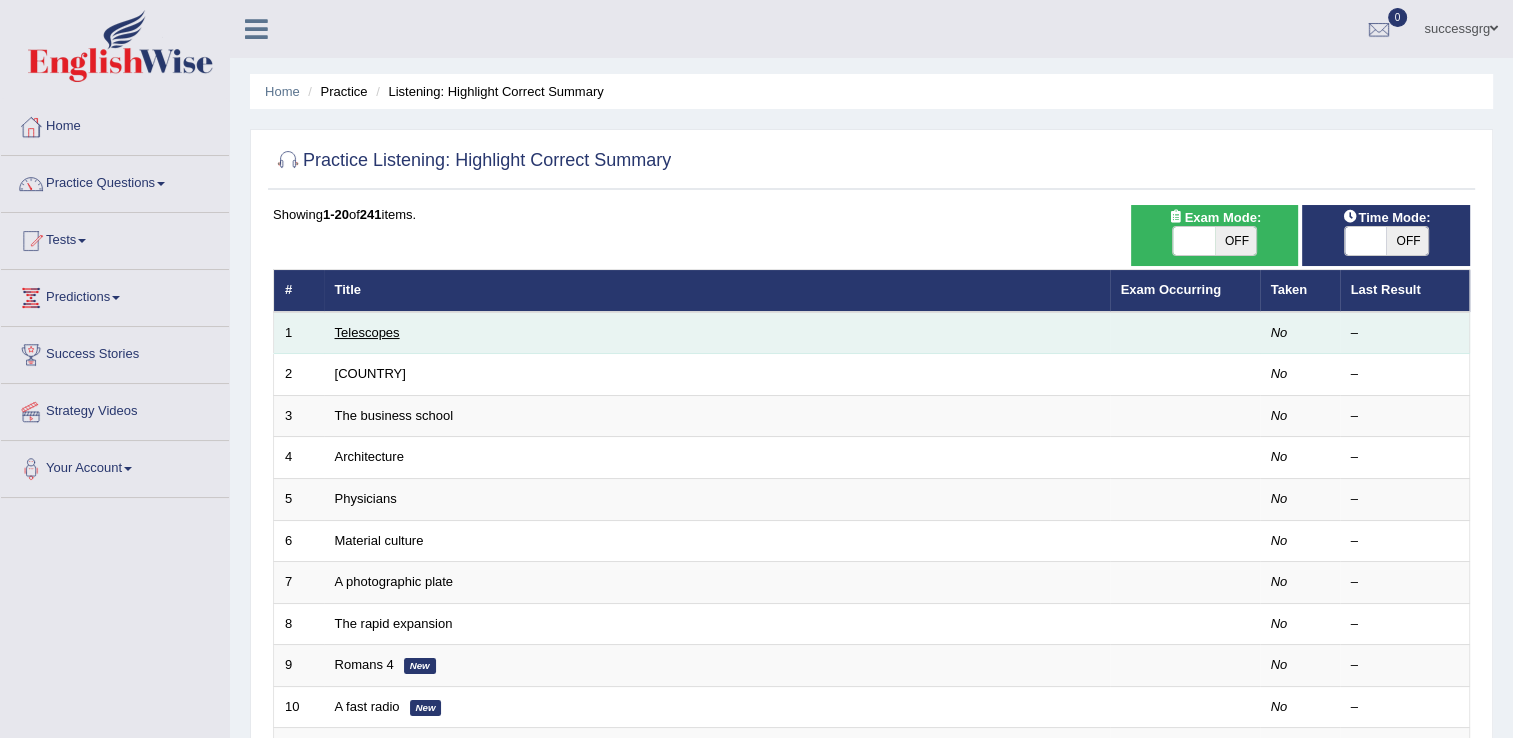 click on "Telescopes" at bounding box center (367, 332) 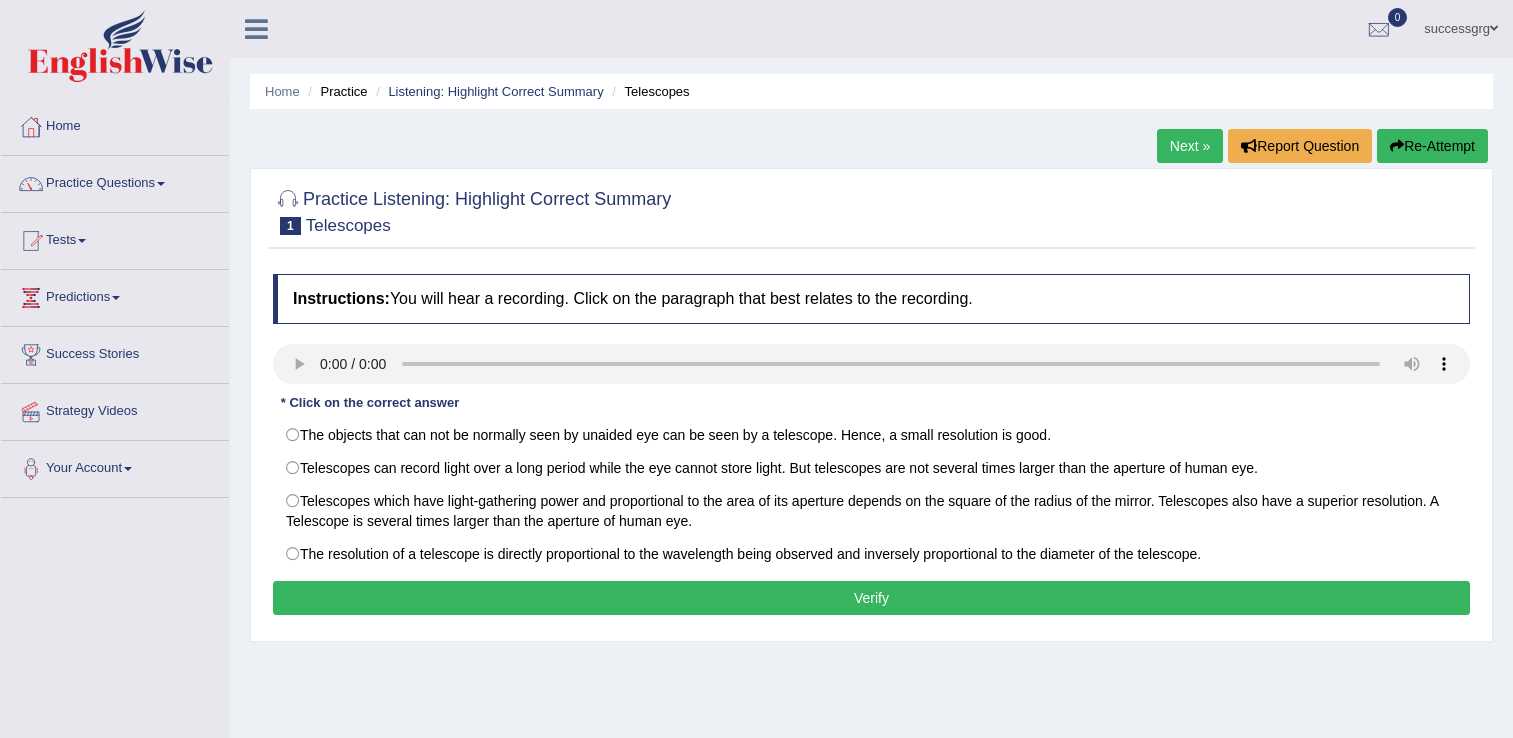 scroll, scrollTop: 0, scrollLeft: 0, axis: both 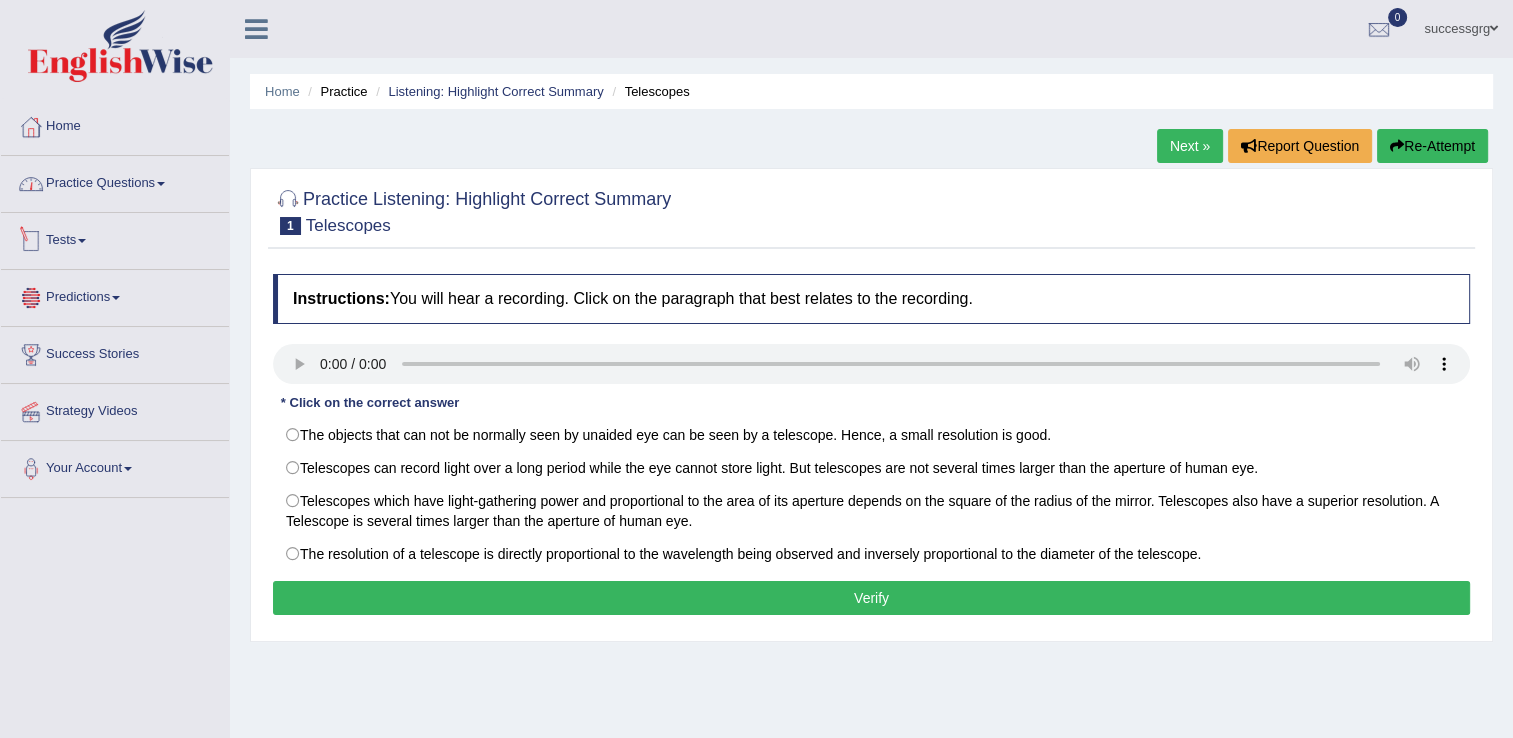 click on "Practice Questions" at bounding box center [115, 181] 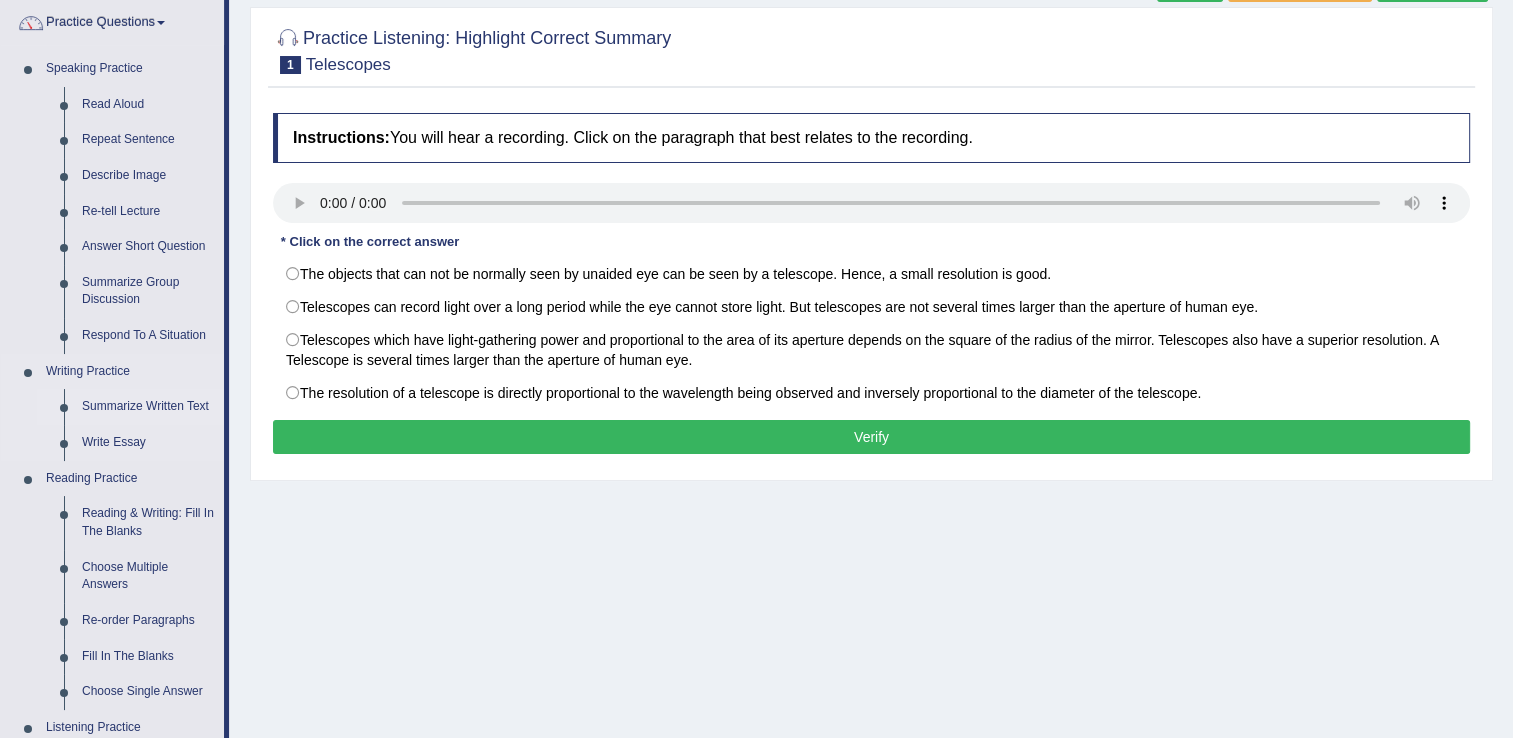 scroll, scrollTop: 127, scrollLeft: 0, axis: vertical 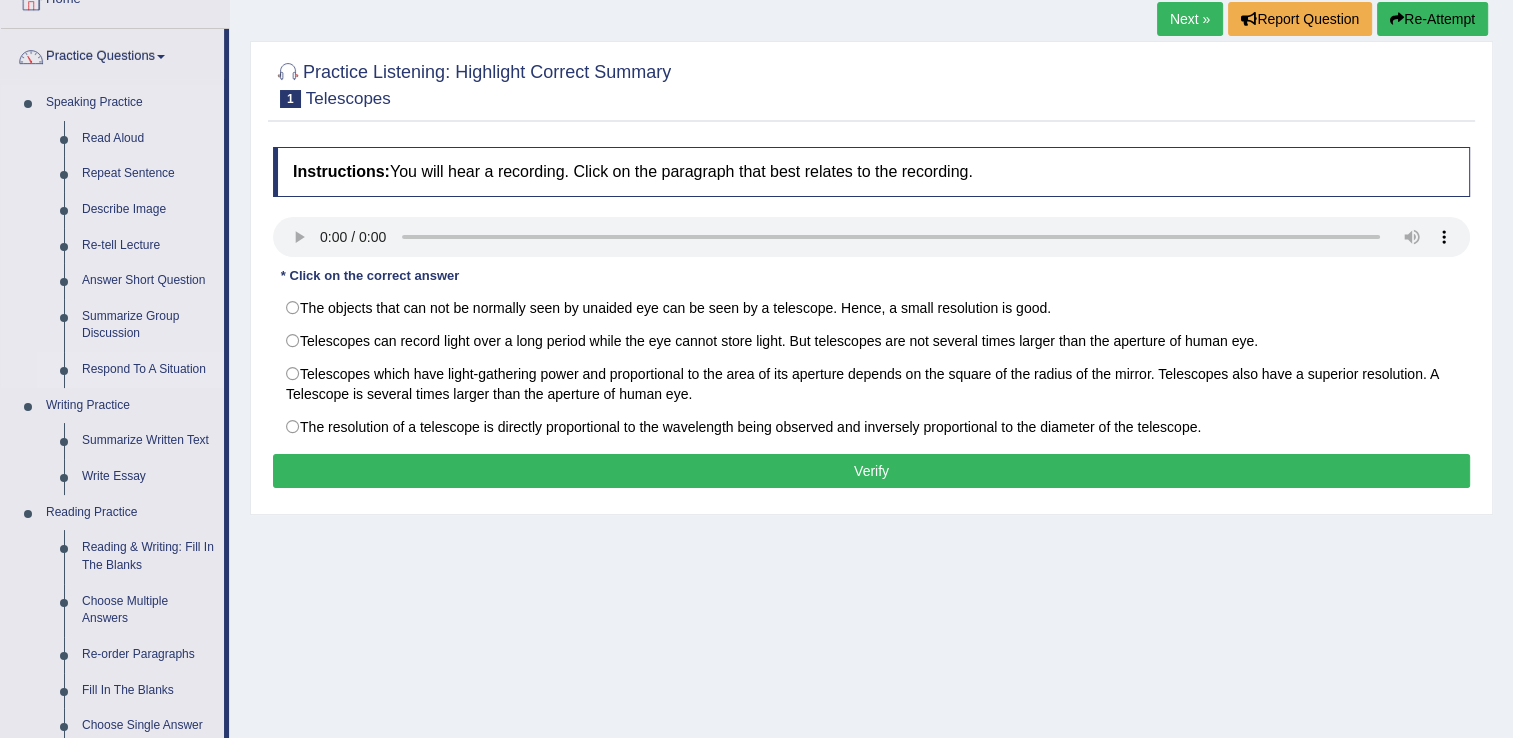 click on "Respond To A Situation" at bounding box center [148, 370] 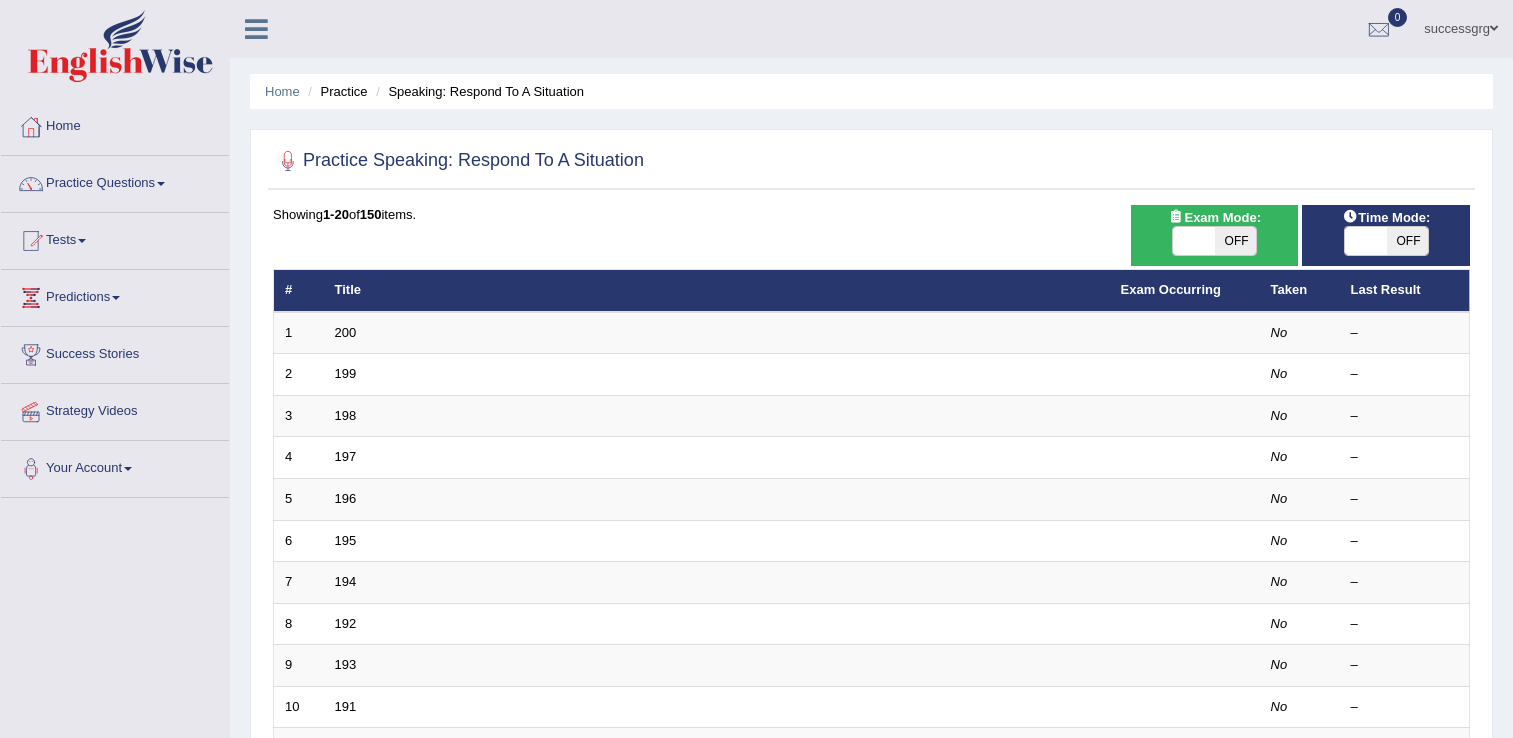 scroll, scrollTop: 0, scrollLeft: 0, axis: both 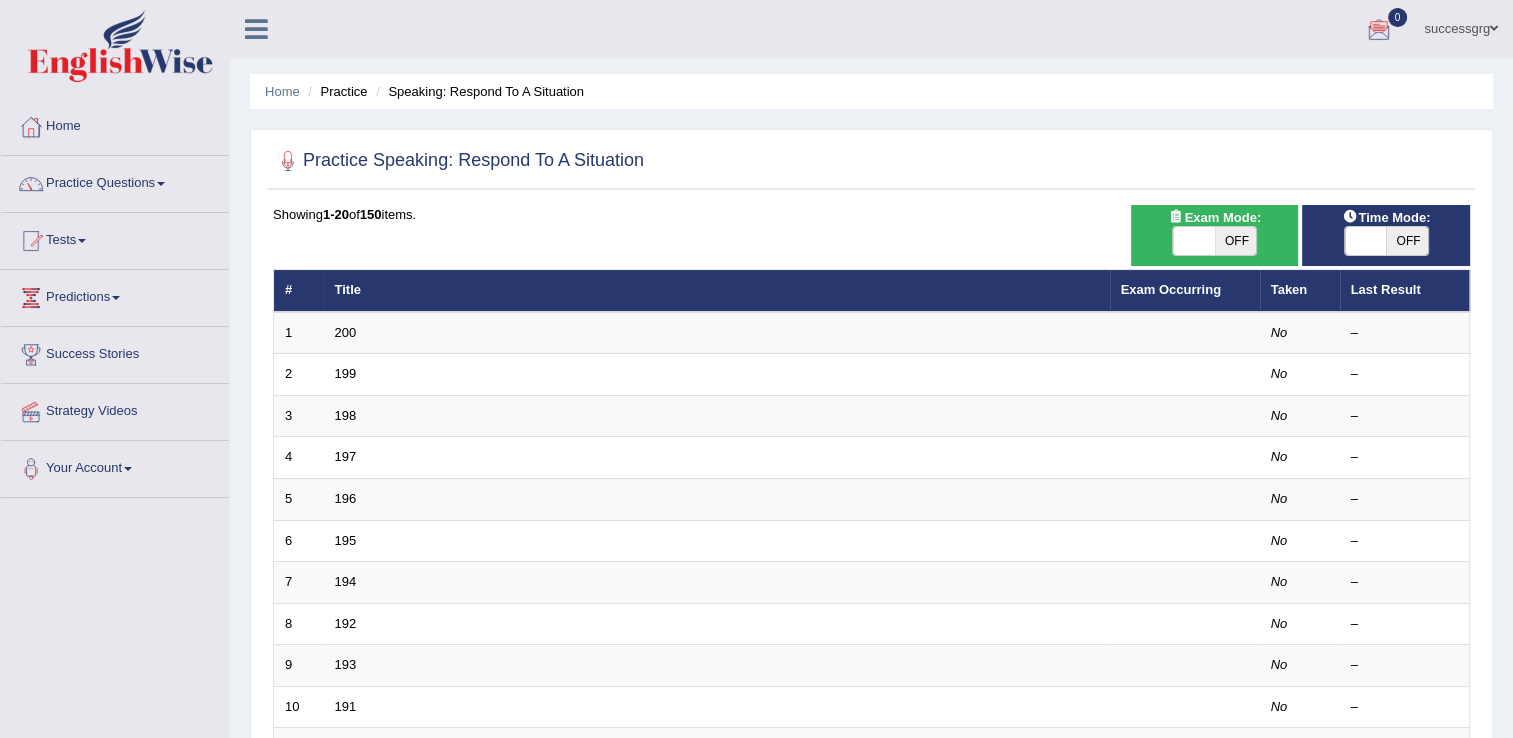 click at bounding box center [1379, 30] 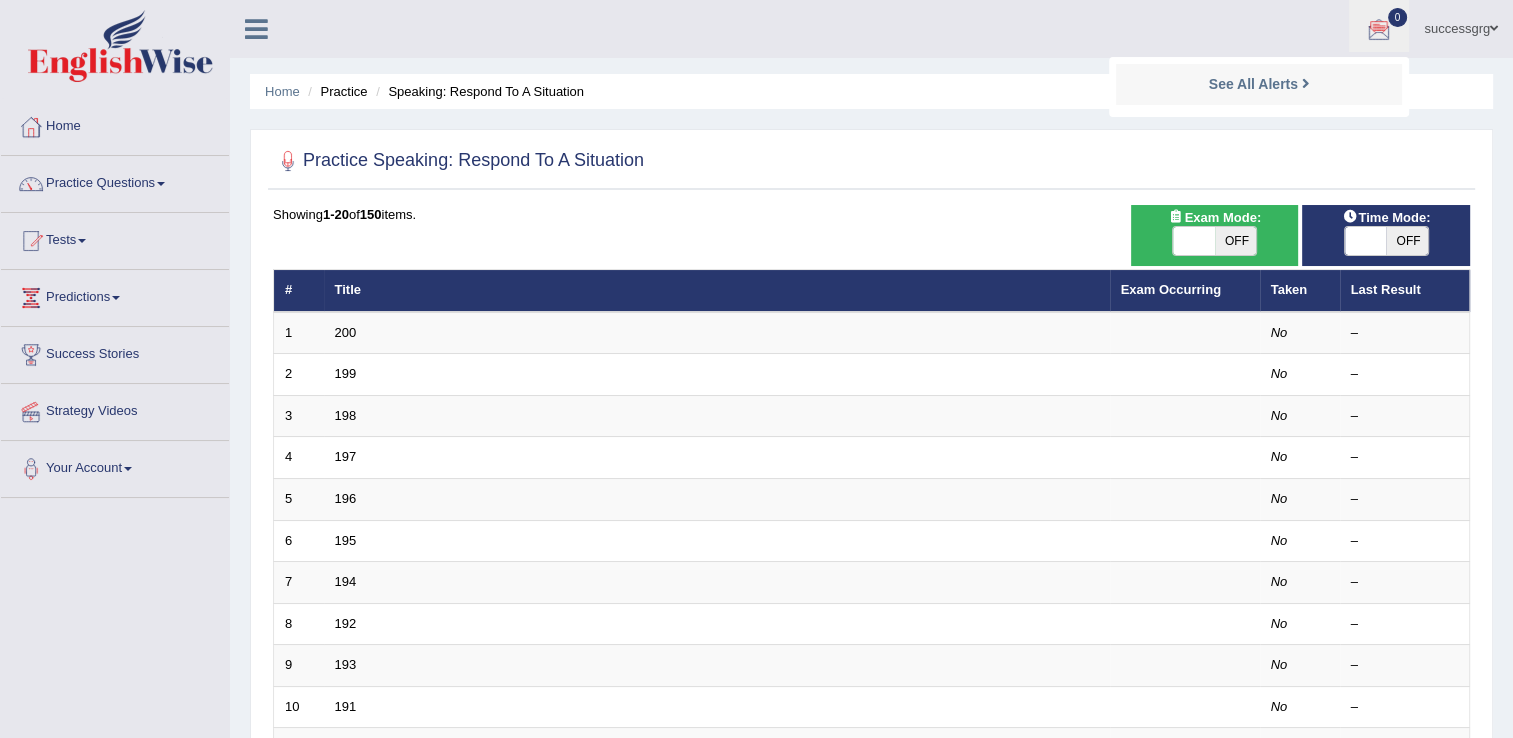 click on "See All Alerts" at bounding box center [1259, 84] 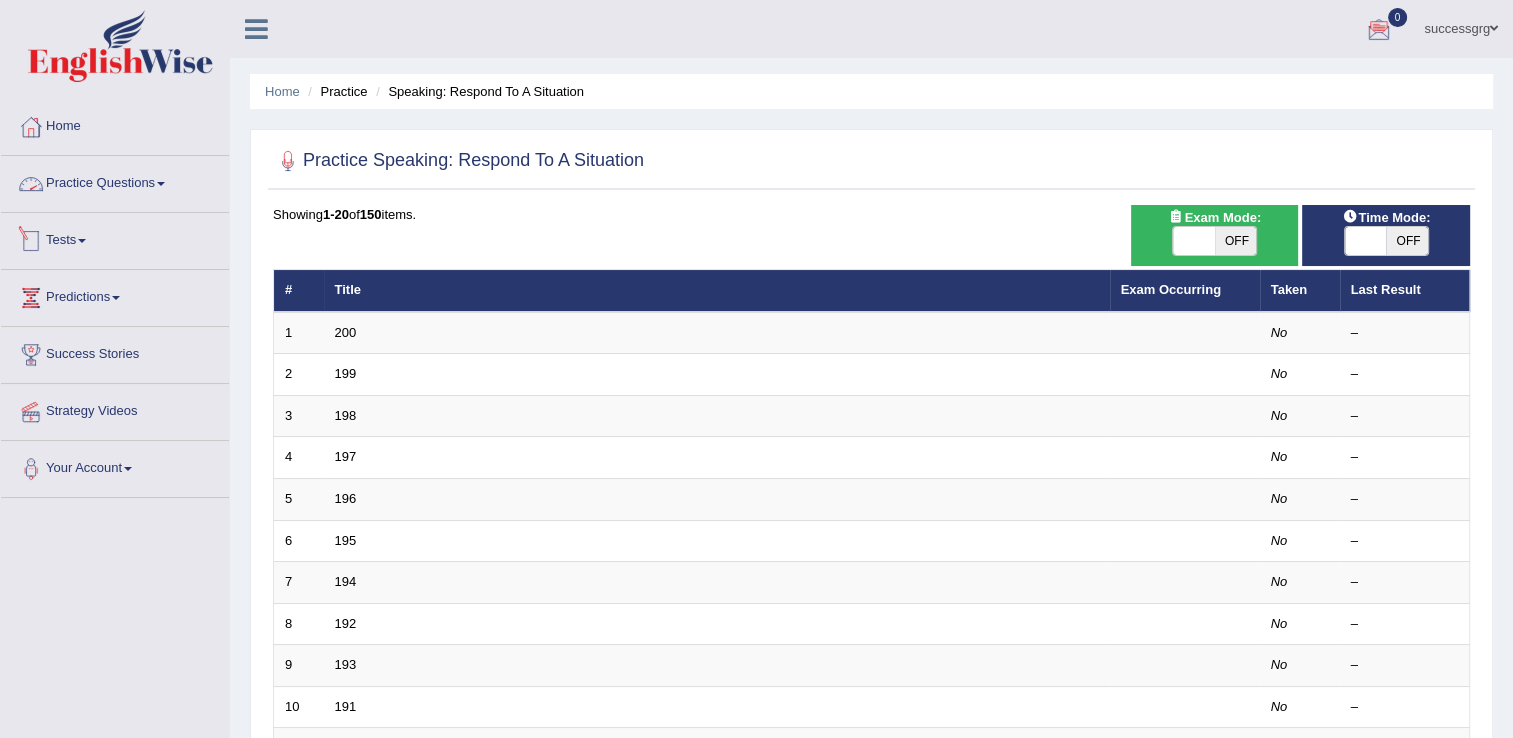 click on "Practice Questions" at bounding box center [115, 181] 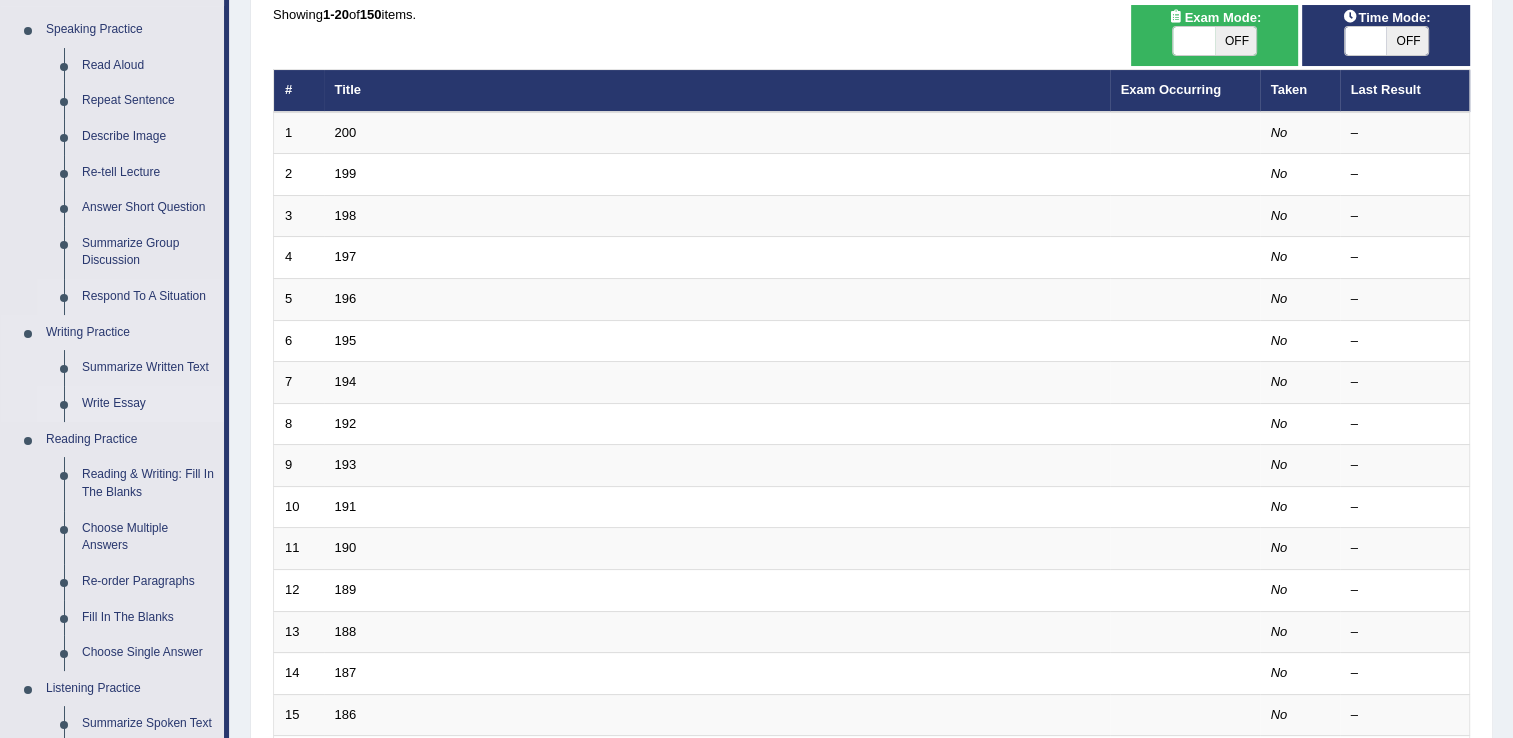 scroll, scrollTop: 400, scrollLeft: 0, axis: vertical 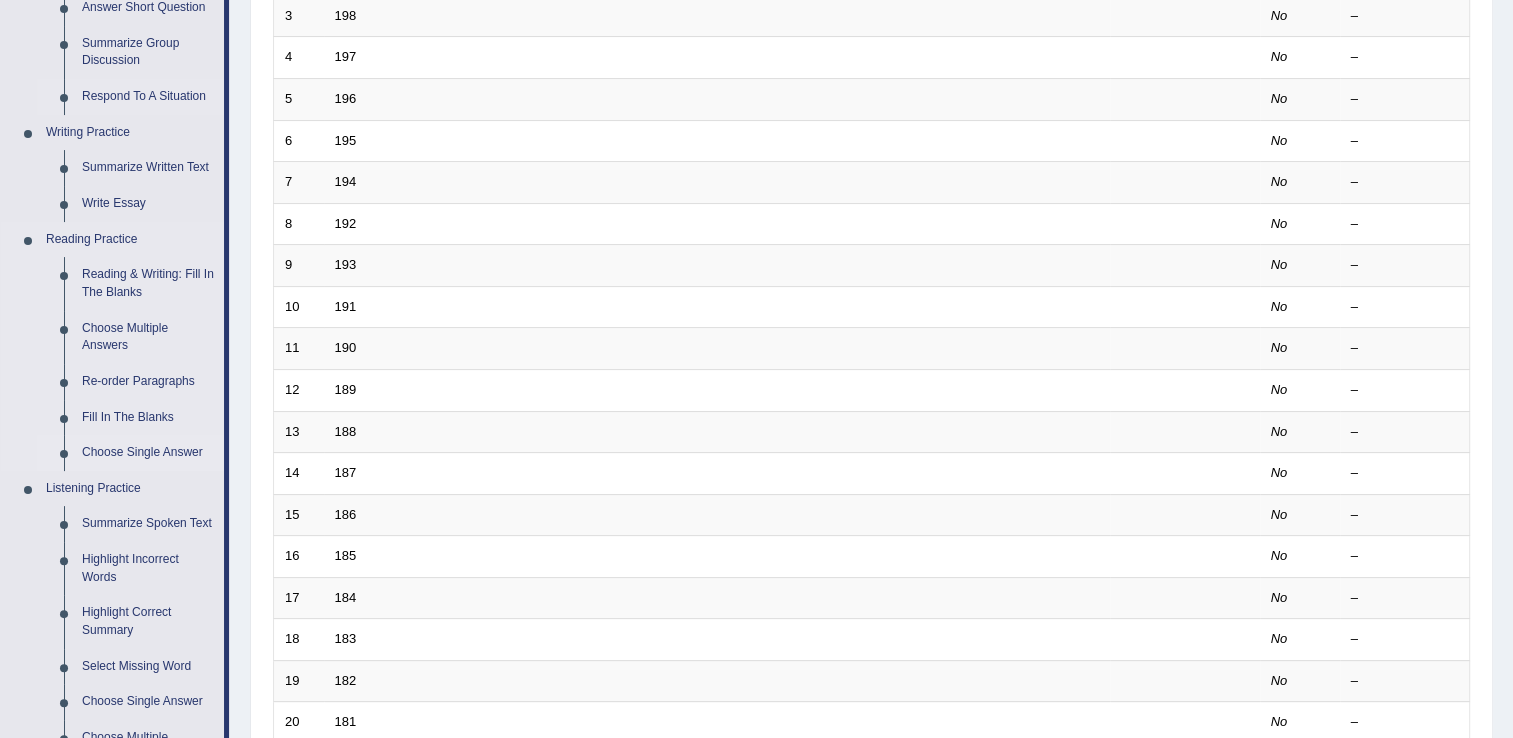 click on "Choose Single Answer" at bounding box center [148, 453] 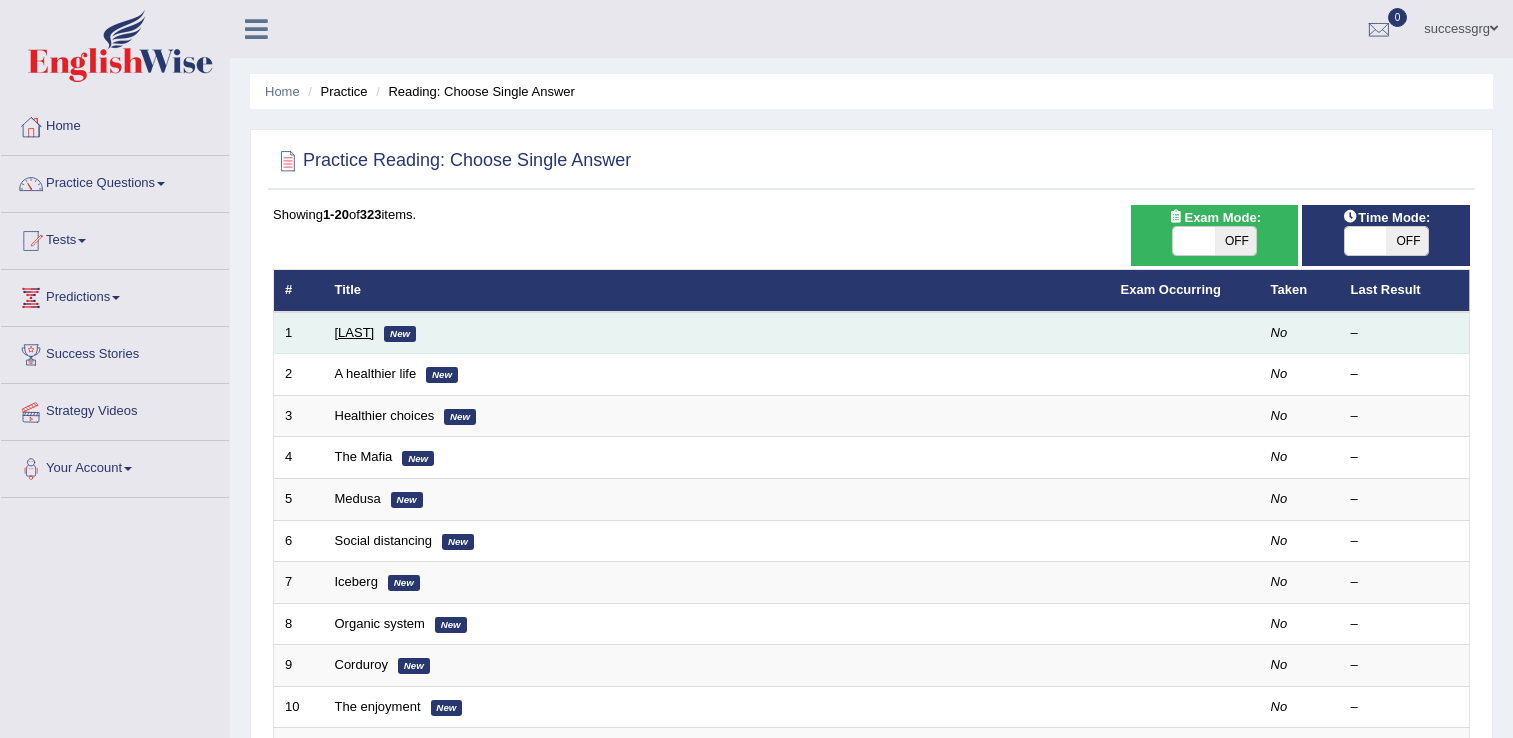 scroll, scrollTop: 0, scrollLeft: 0, axis: both 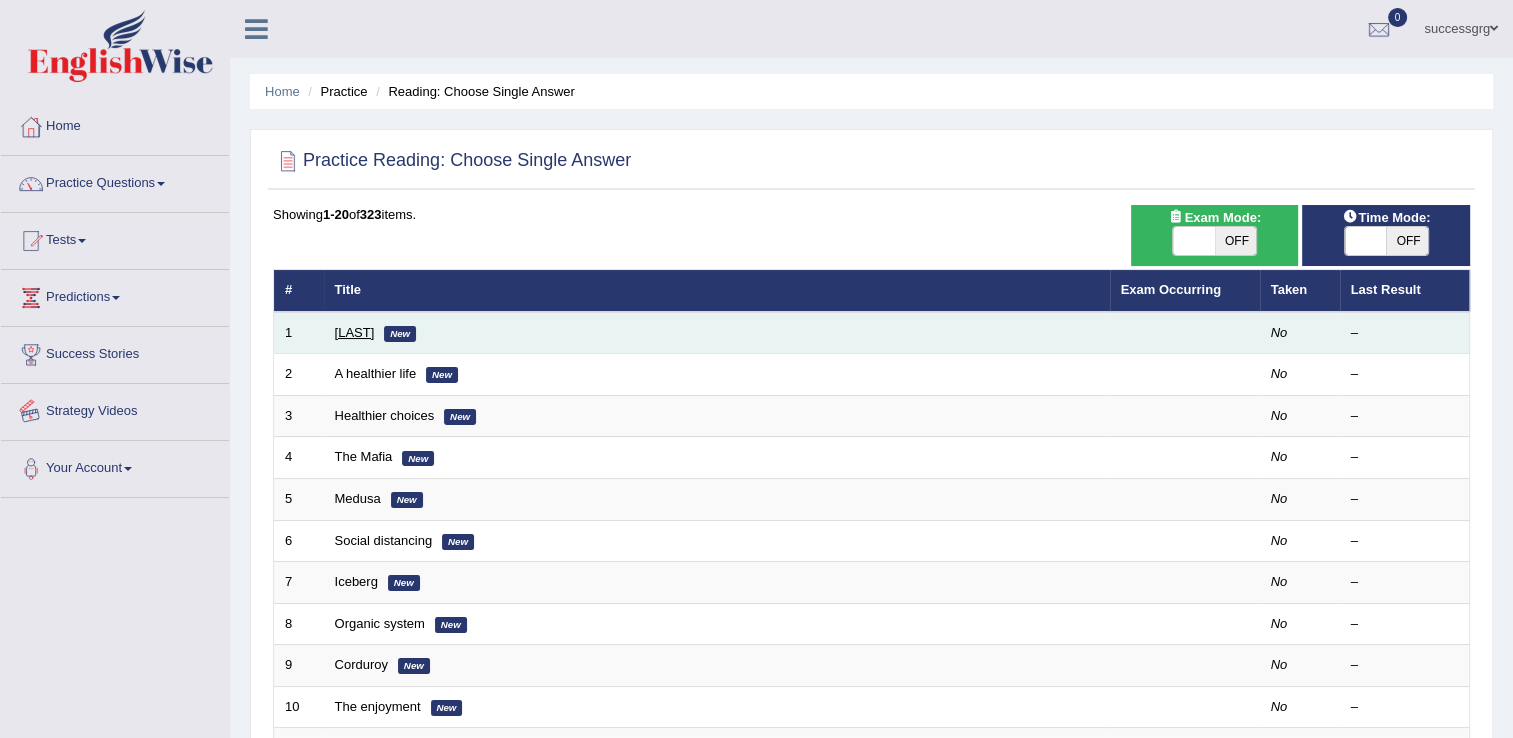 click on "[LAST]" at bounding box center [355, 332] 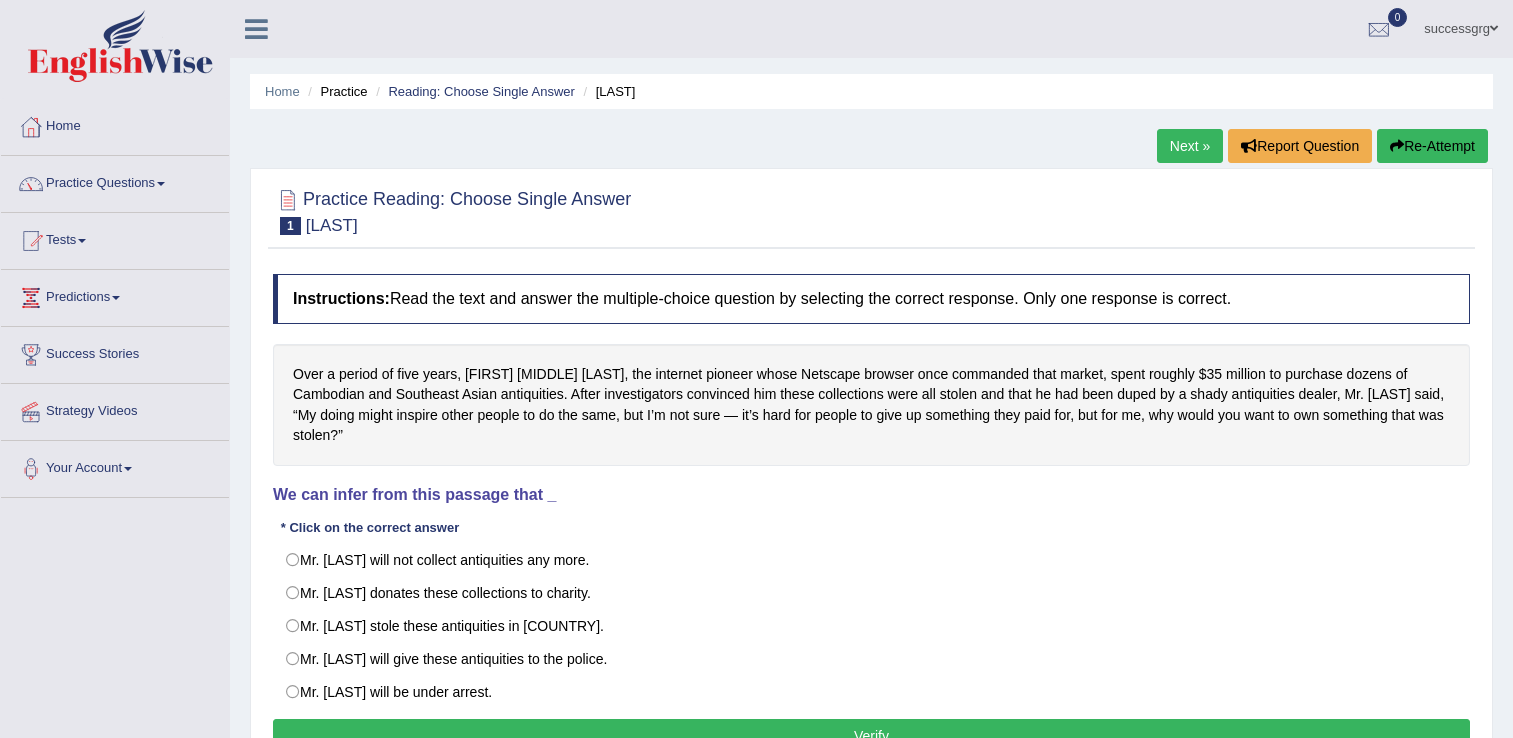 scroll, scrollTop: 0, scrollLeft: 0, axis: both 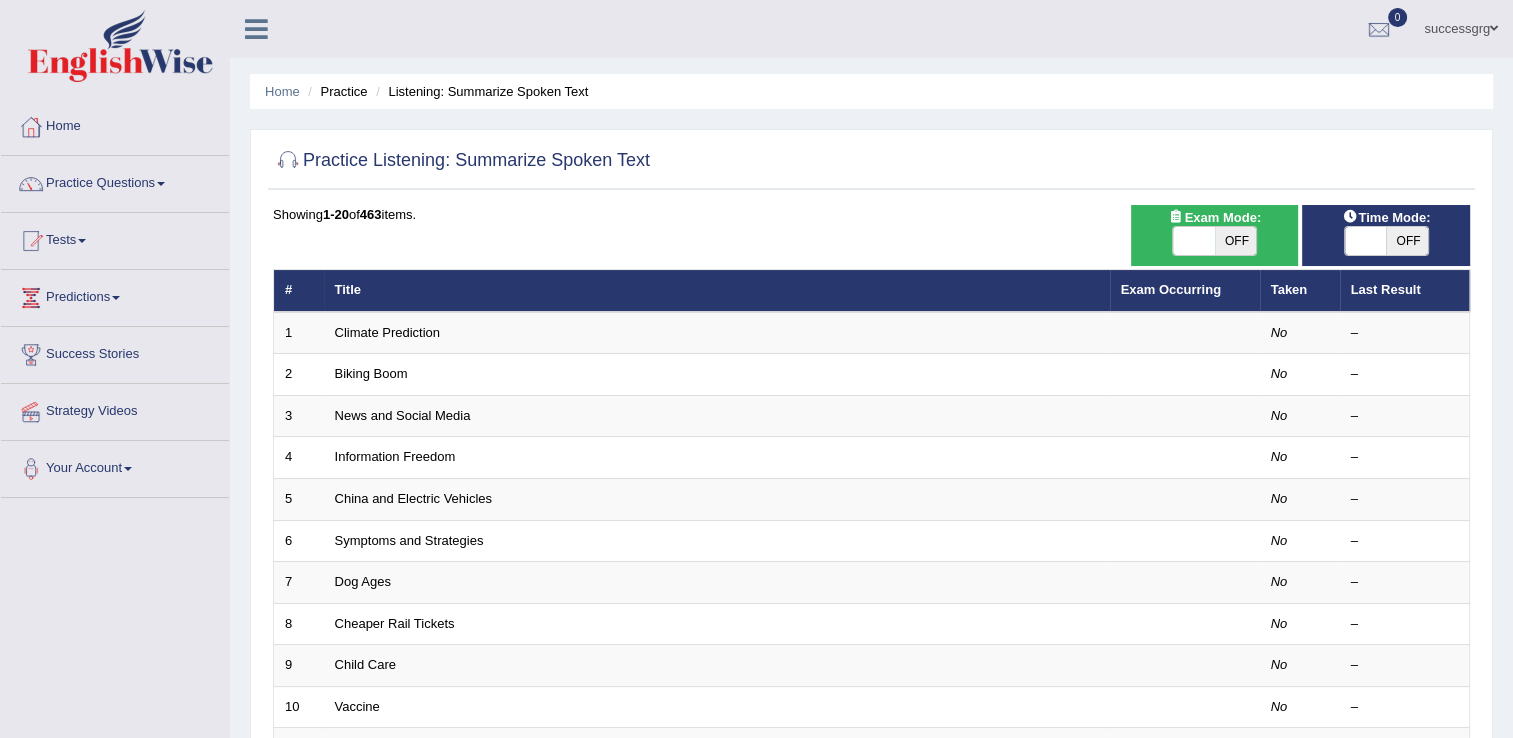 click on "Climate Prediction" at bounding box center [388, 332] 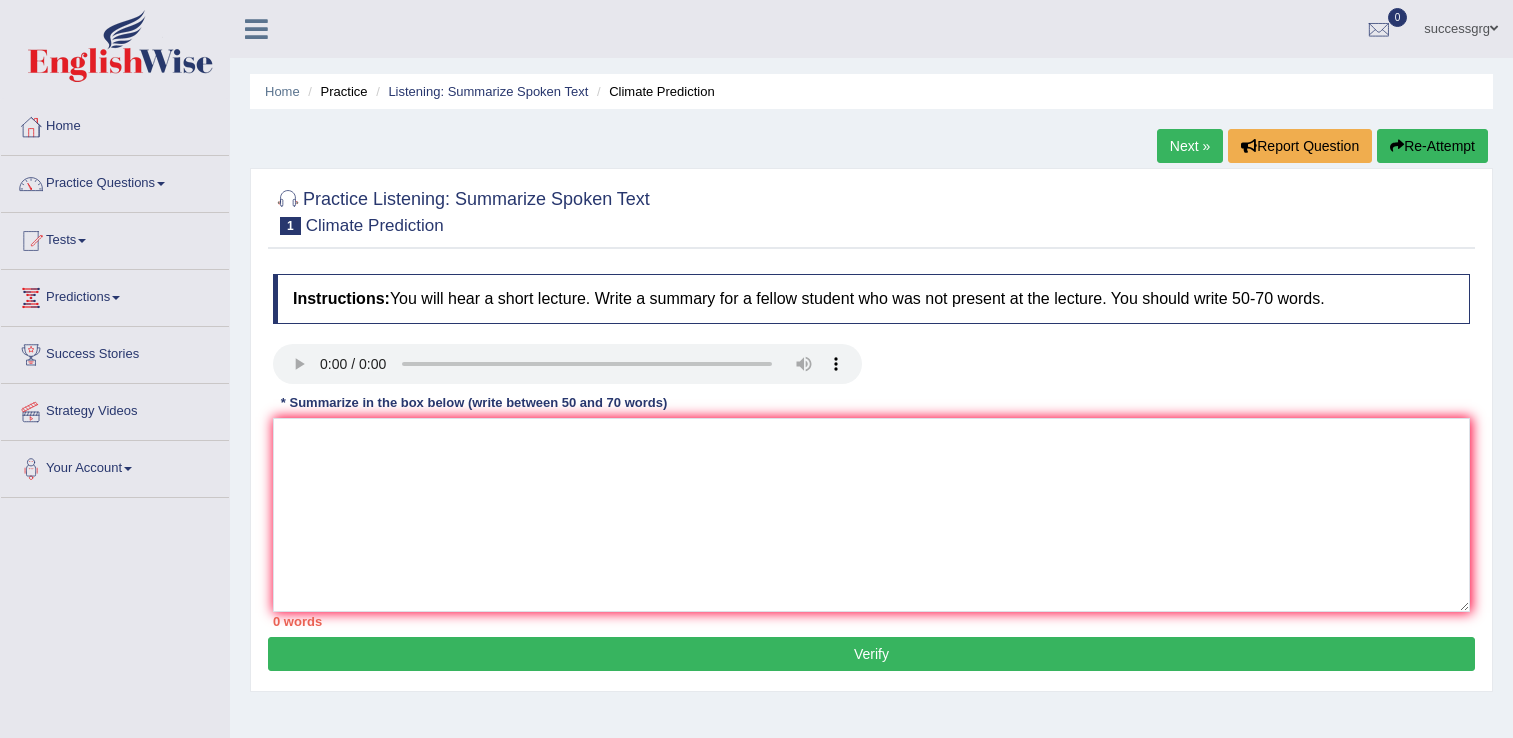 scroll, scrollTop: 0, scrollLeft: 0, axis: both 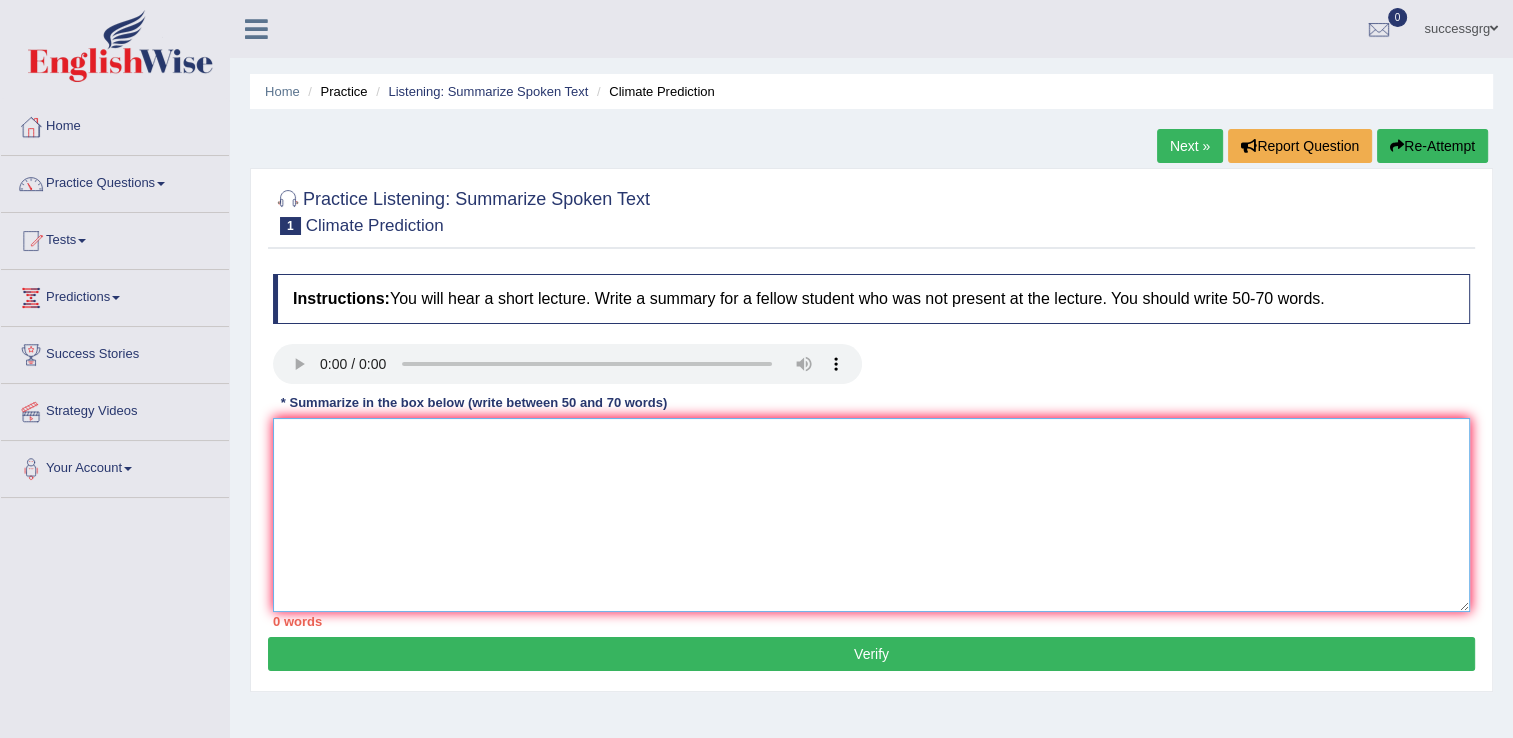 click at bounding box center [871, 515] 